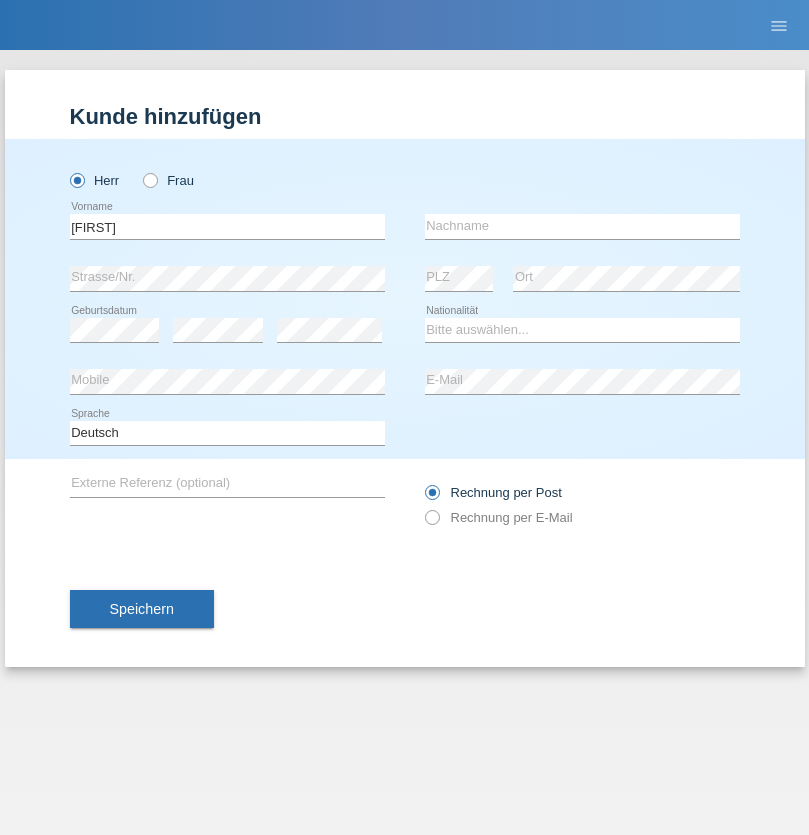 scroll, scrollTop: 0, scrollLeft: 0, axis: both 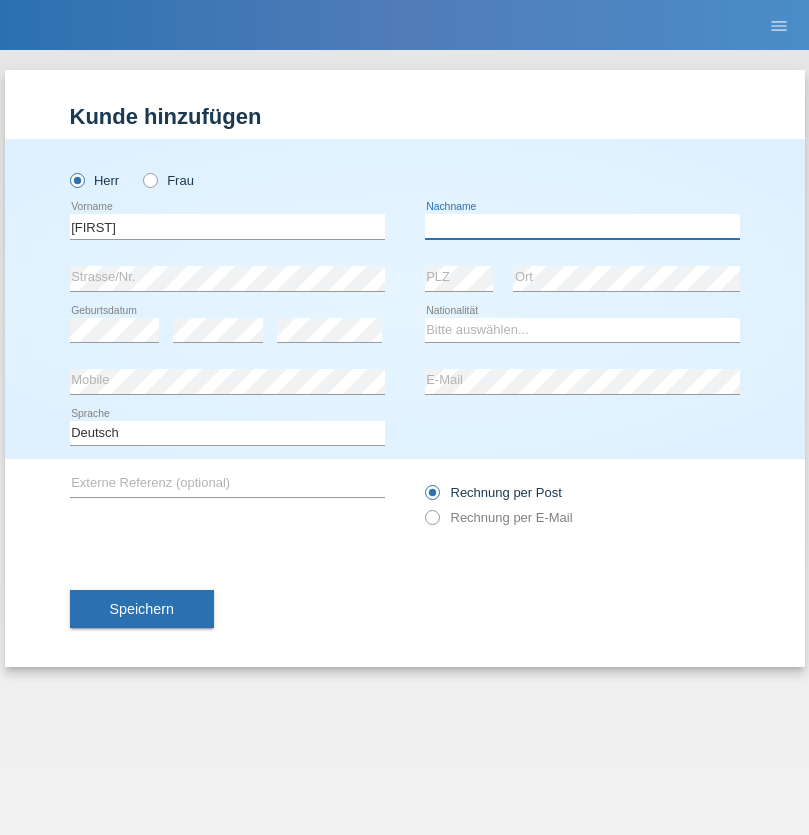 click at bounding box center (582, 226) 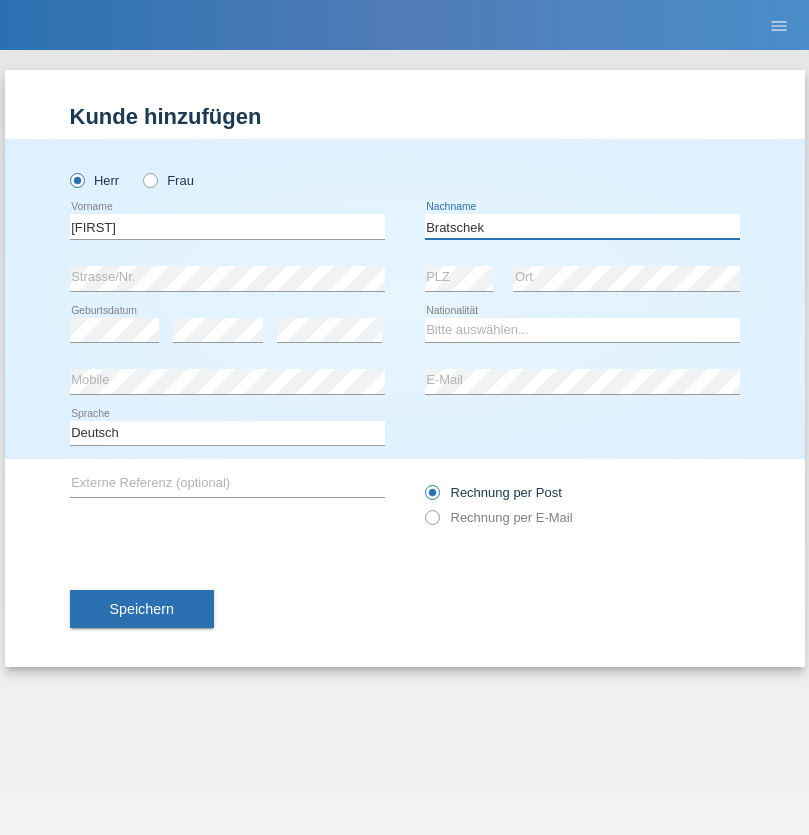 type on "Bratschek" 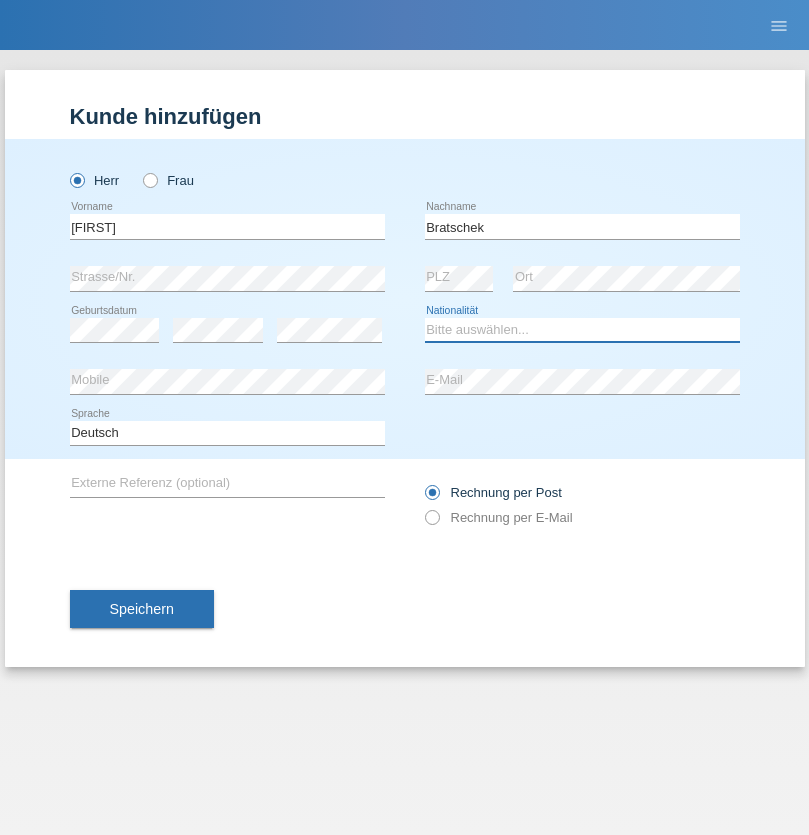 select on "DE" 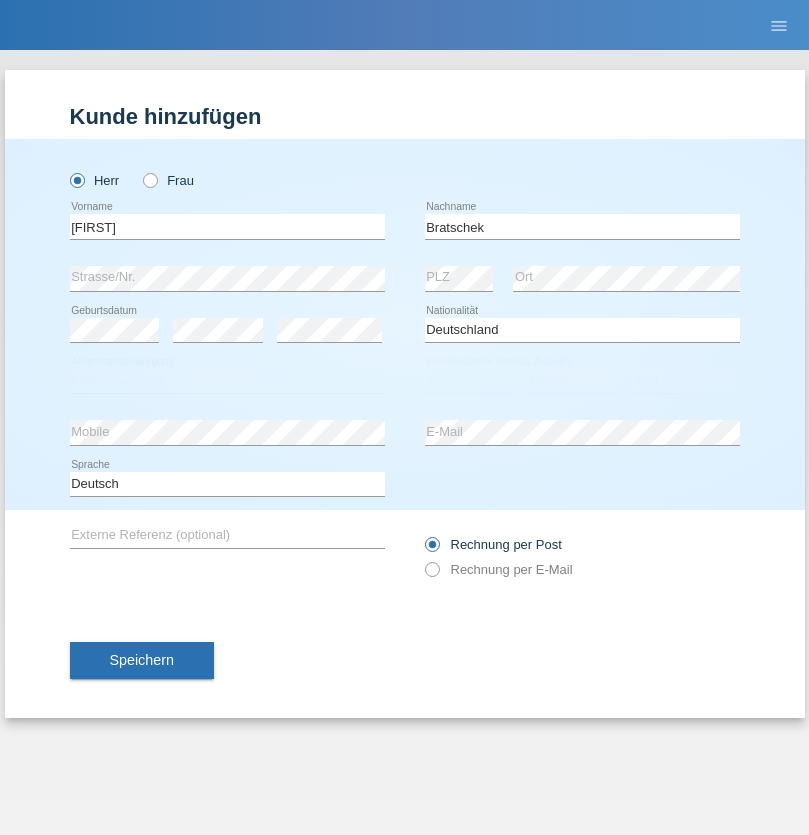 select on "C" 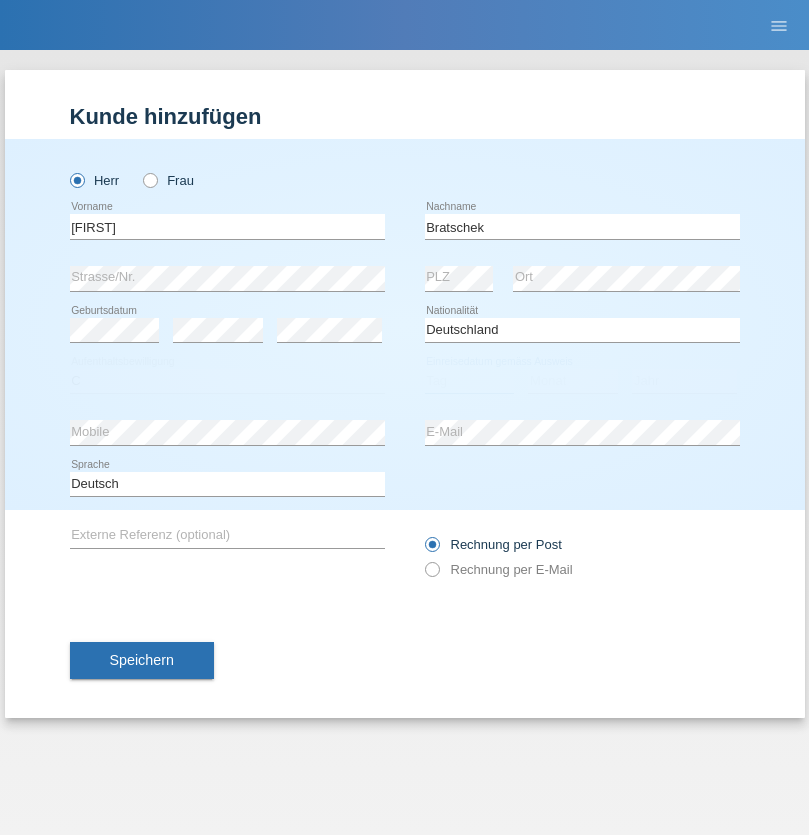 select on "22" 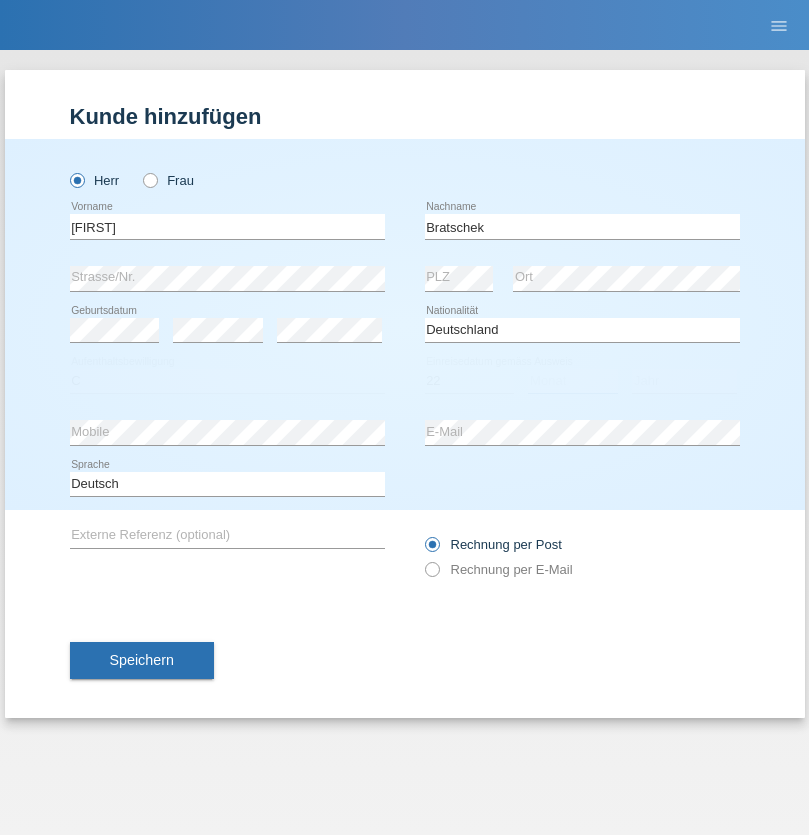select on "03" 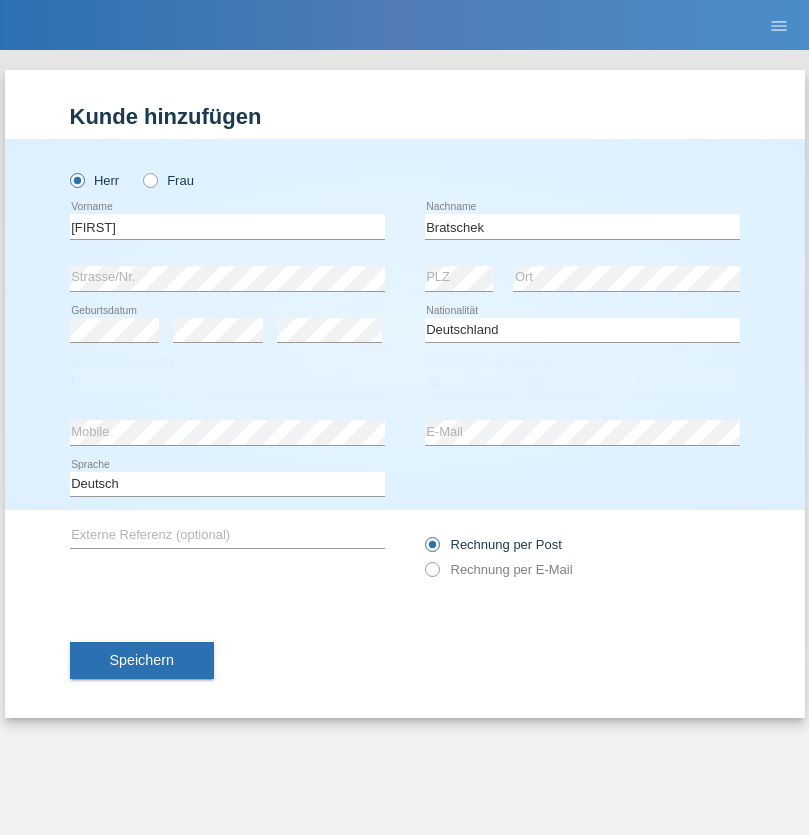 select on "2009" 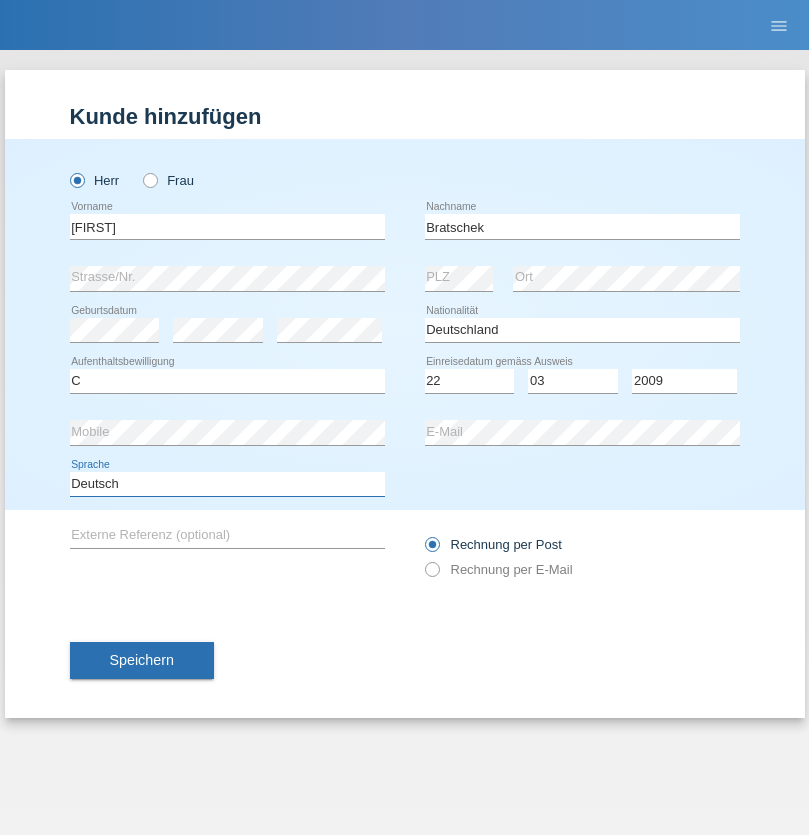 select on "en" 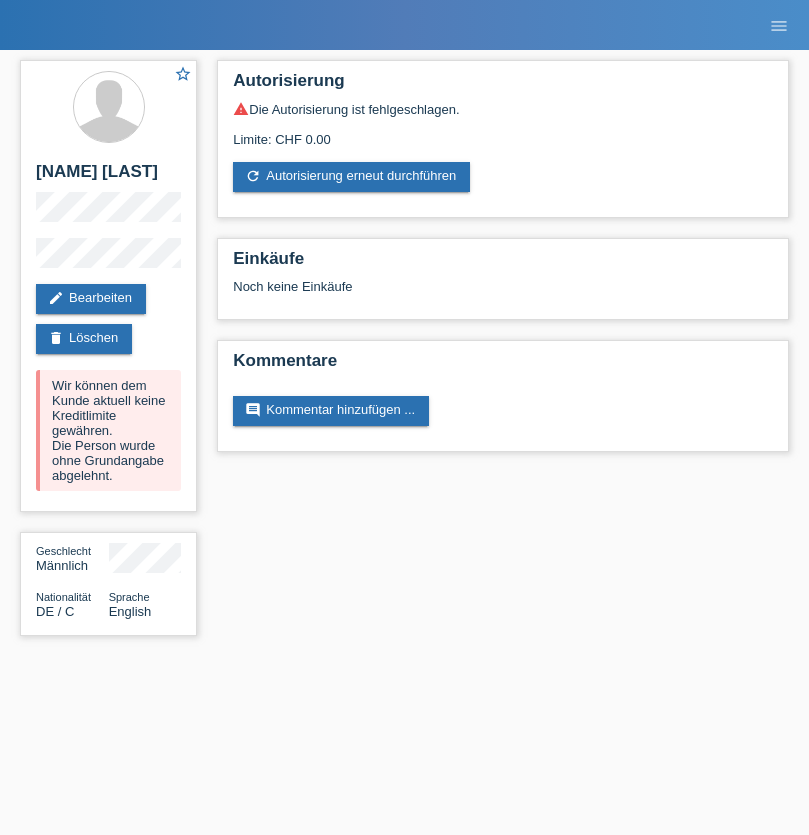 scroll, scrollTop: 0, scrollLeft: 0, axis: both 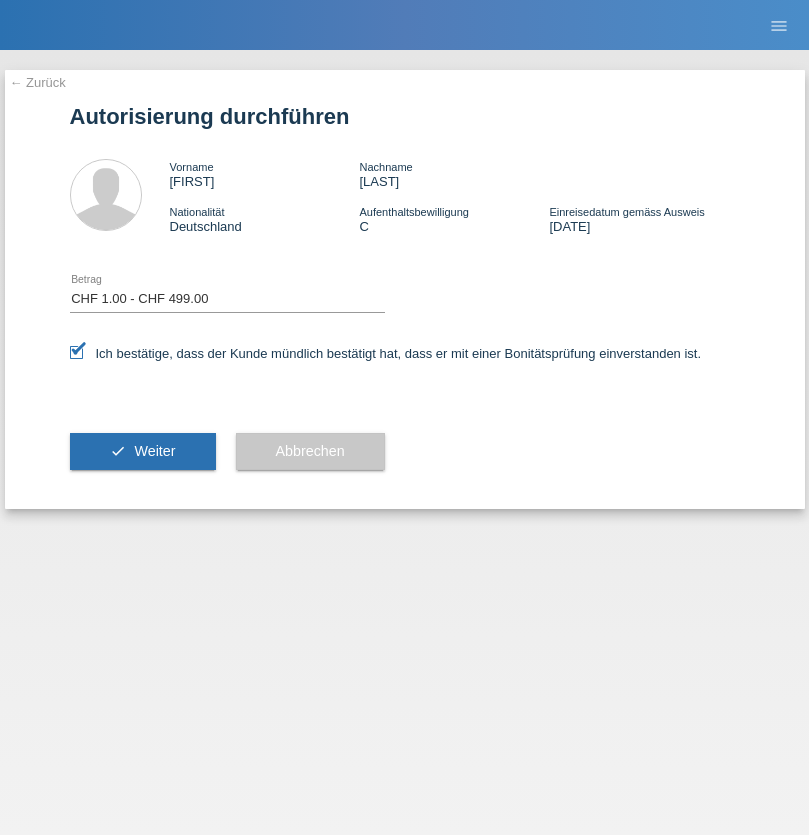 select on "1" 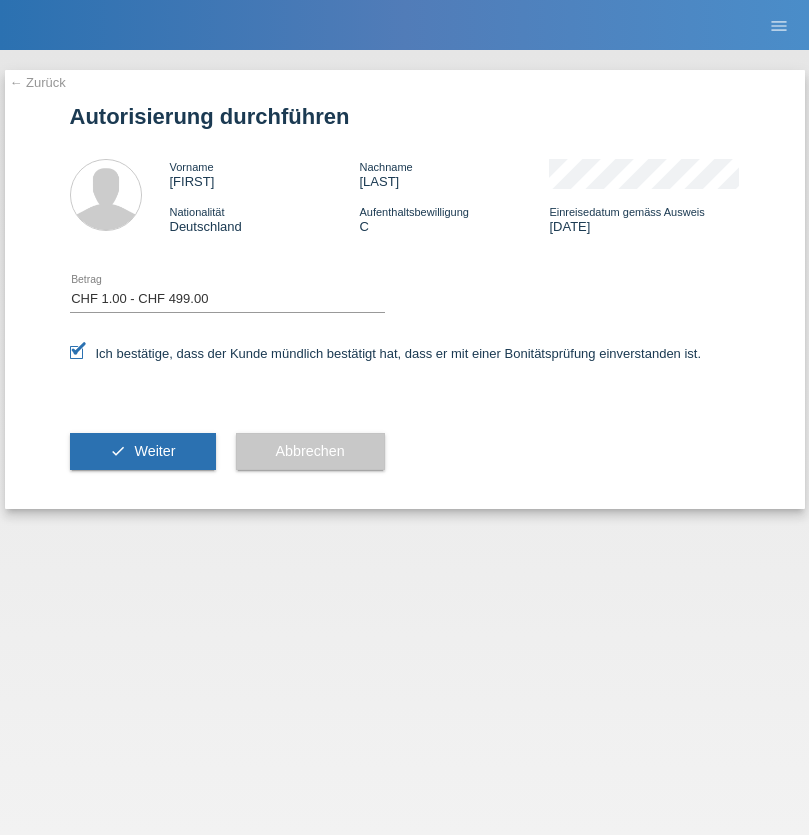 scroll, scrollTop: 0, scrollLeft: 0, axis: both 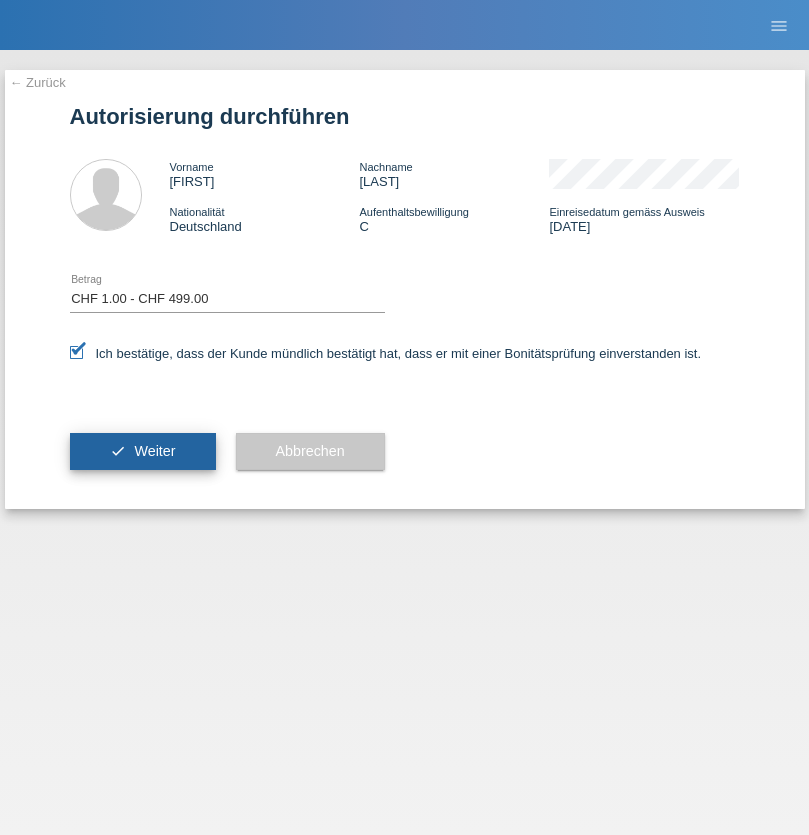click on "Weiter" at bounding box center [154, 451] 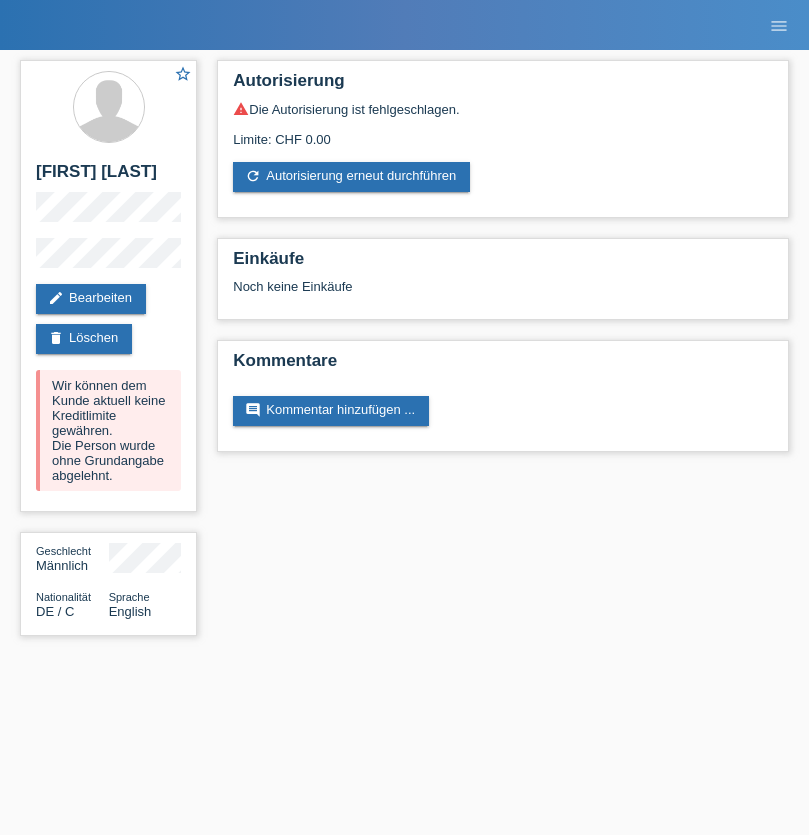 scroll, scrollTop: 0, scrollLeft: 0, axis: both 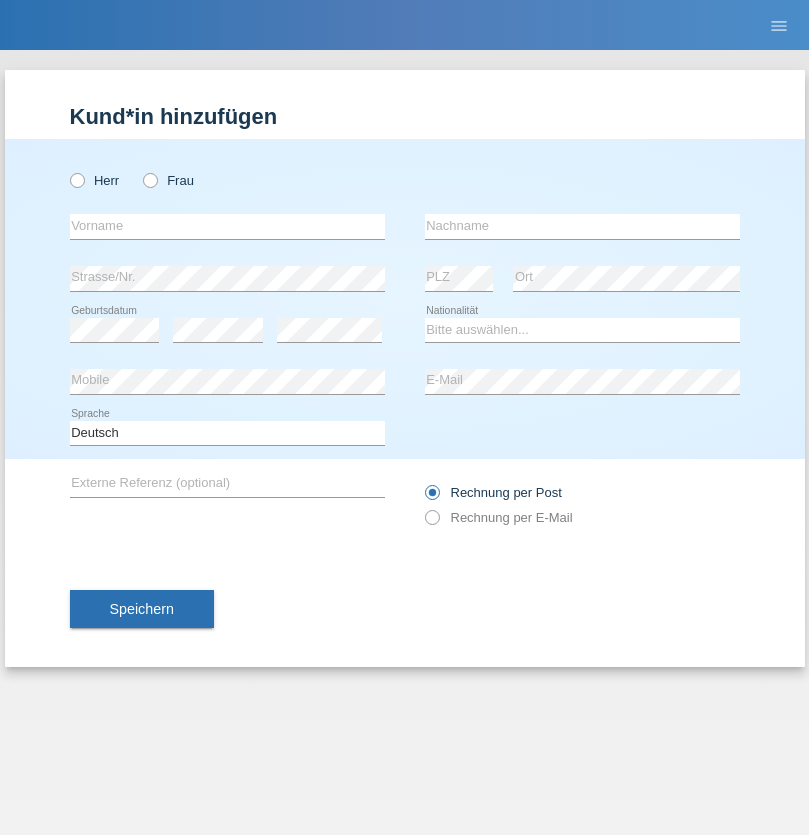 radio on "true" 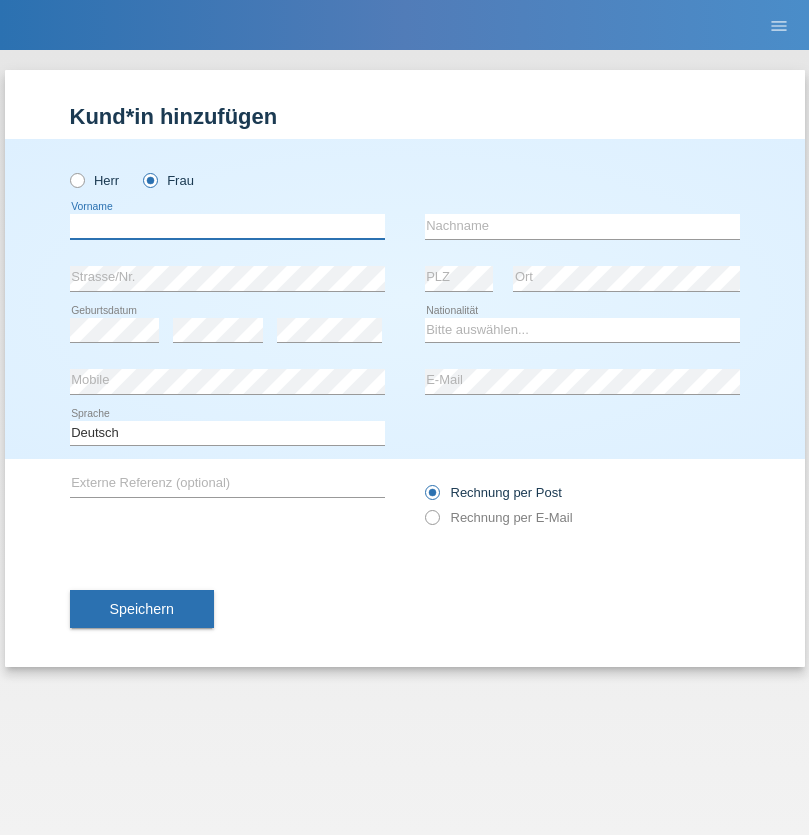 click at bounding box center (227, 226) 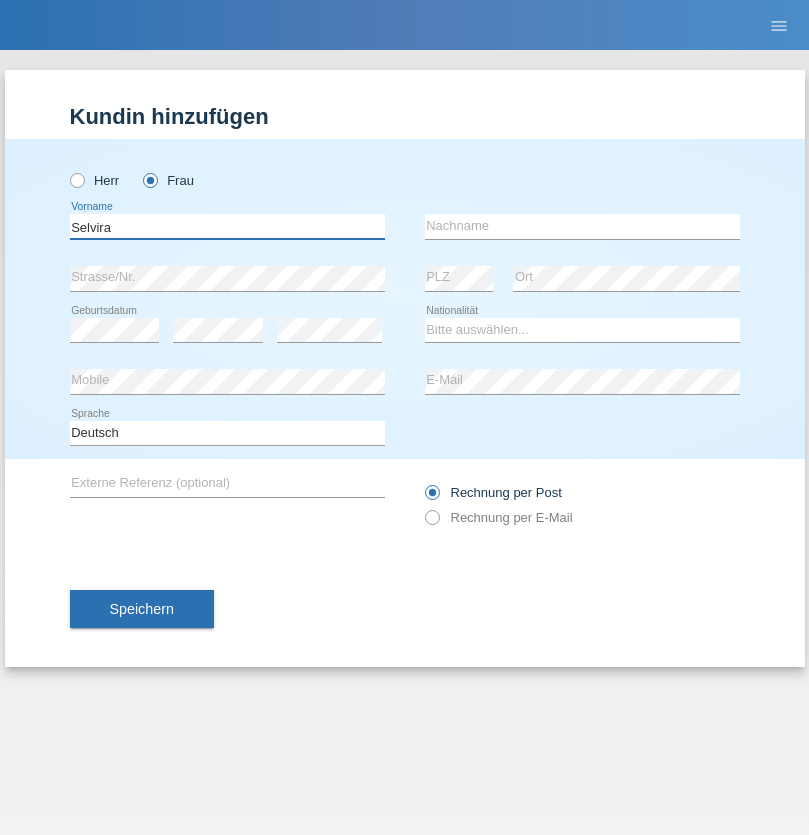 type on "Selvira" 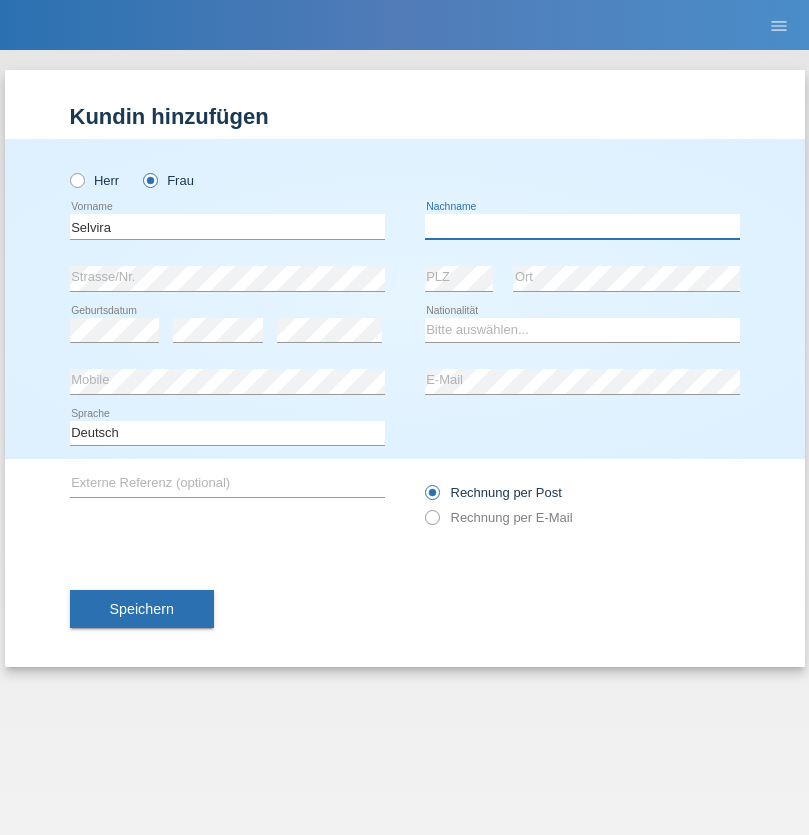 click at bounding box center [582, 226] 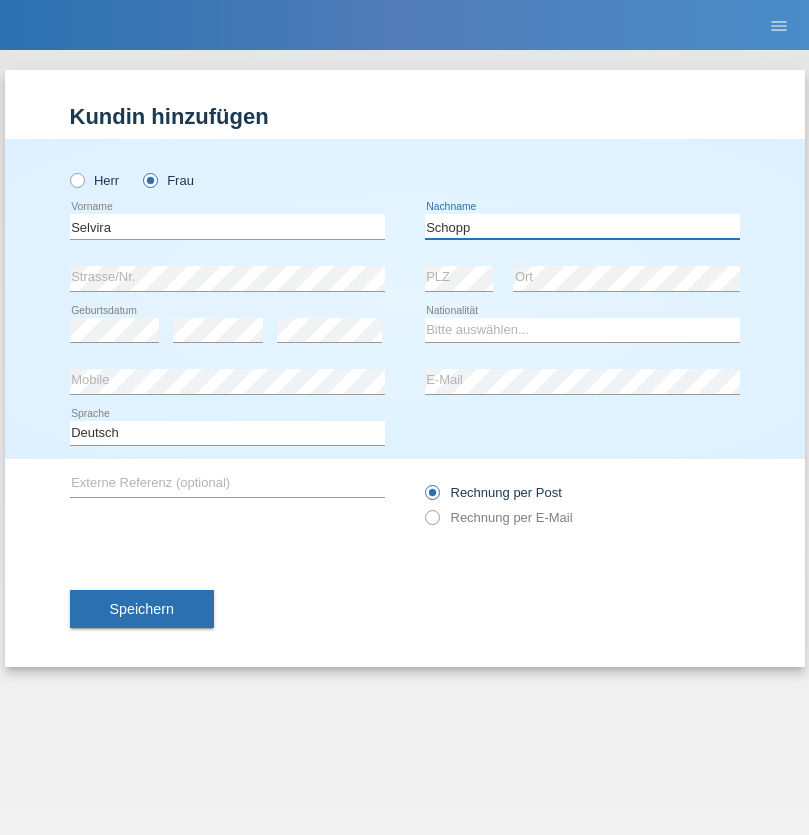 type on "Schopp" 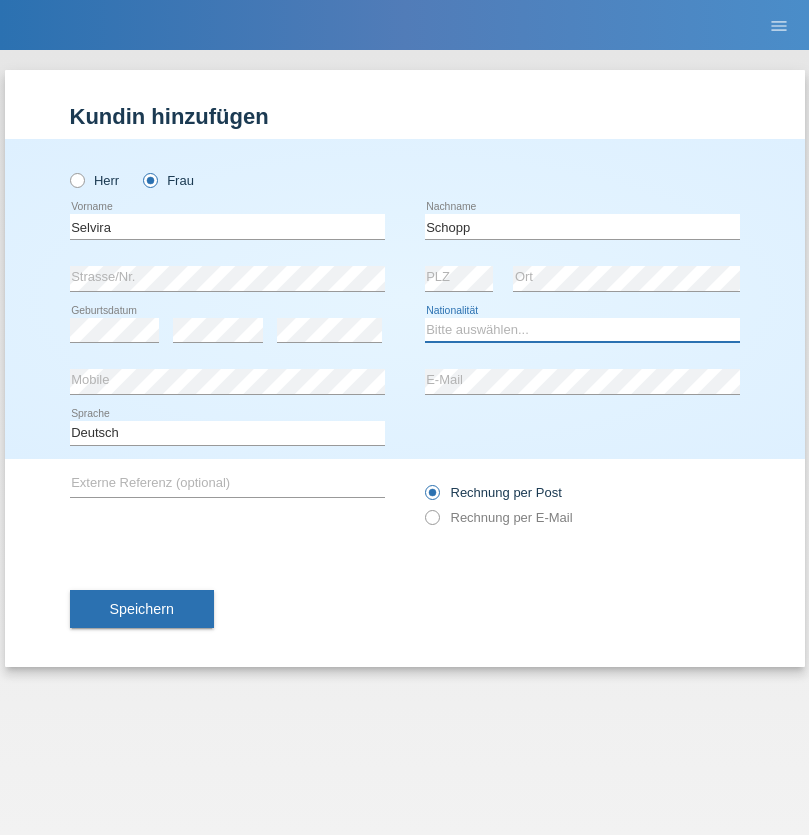 select on "CH" 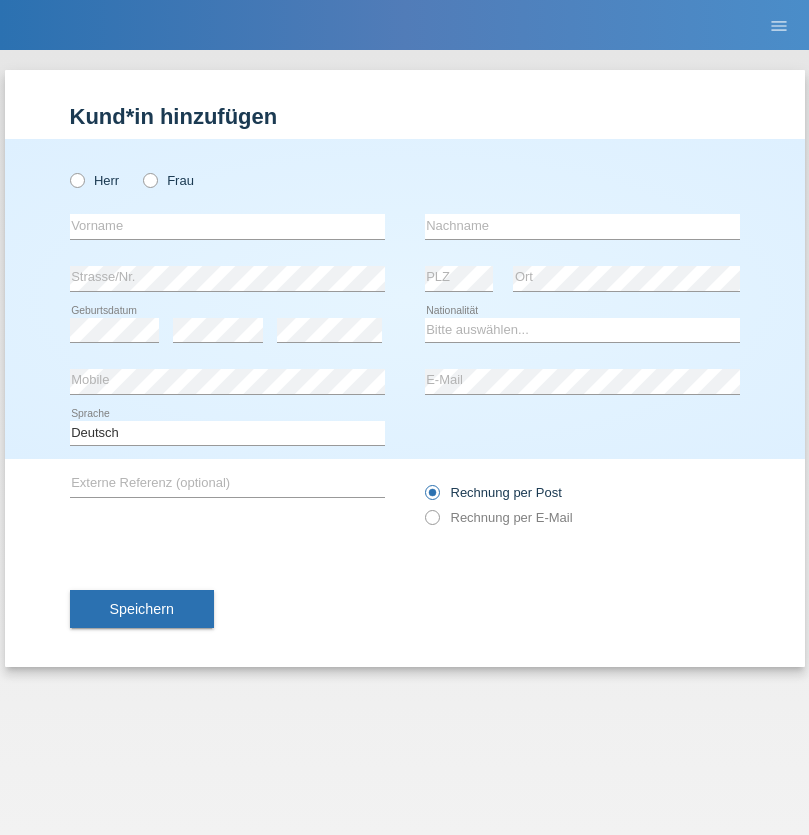 scroll, scrollTop: 0, scrollLeft: 0, axis: both 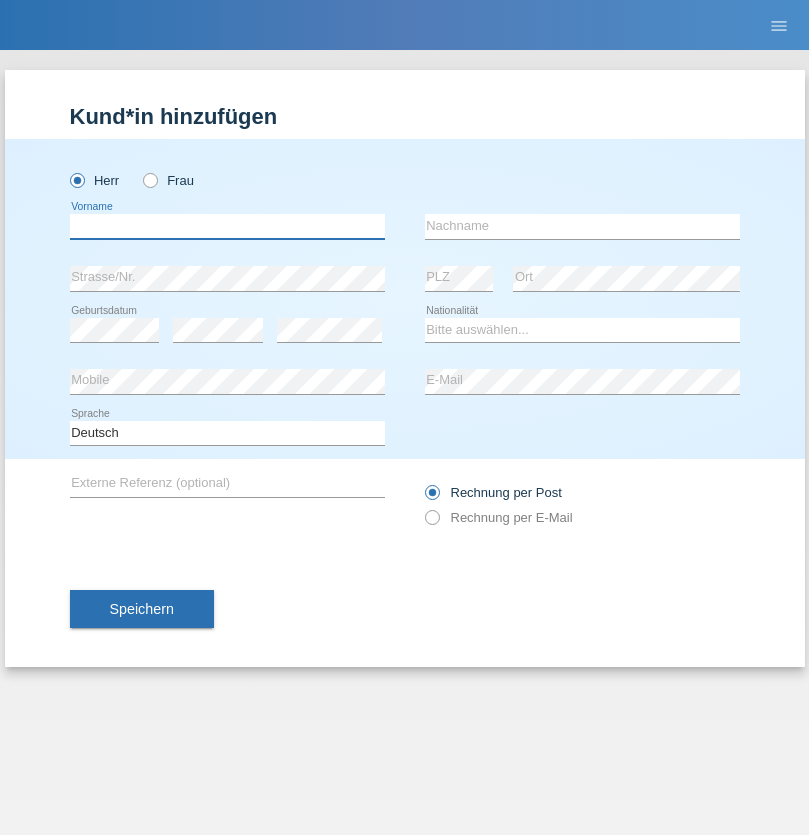 click at bounding box center (227, 226) 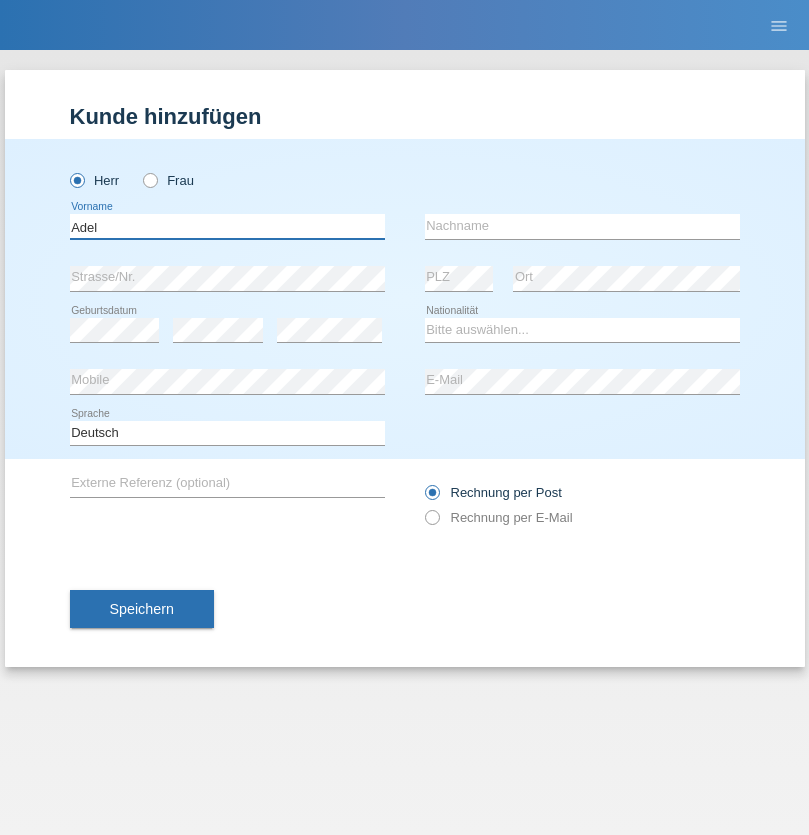 type on "Adel" 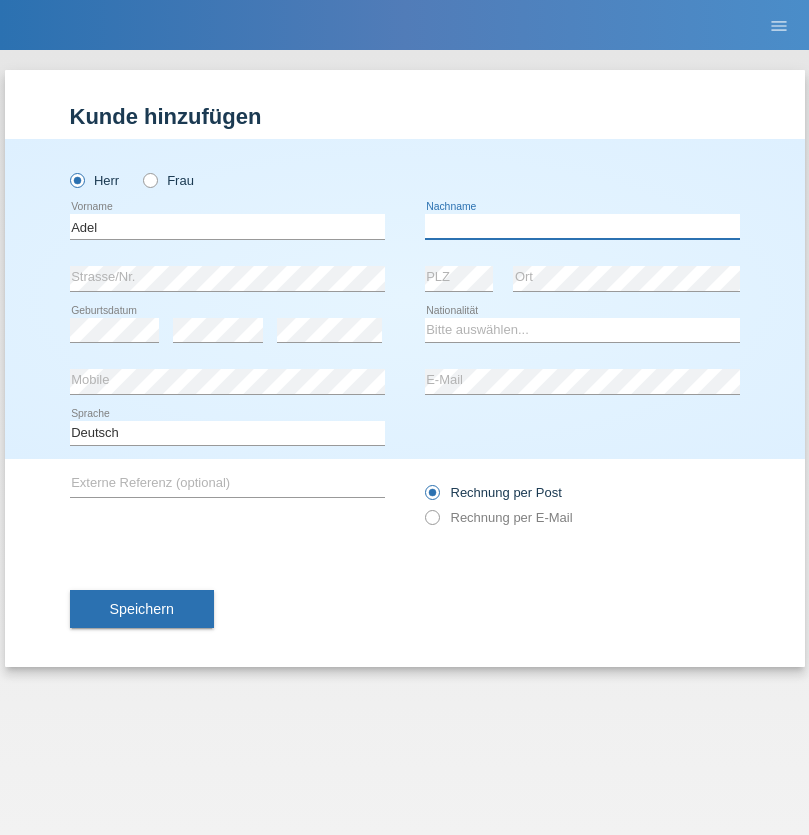 click at bounding box center [582, 226] 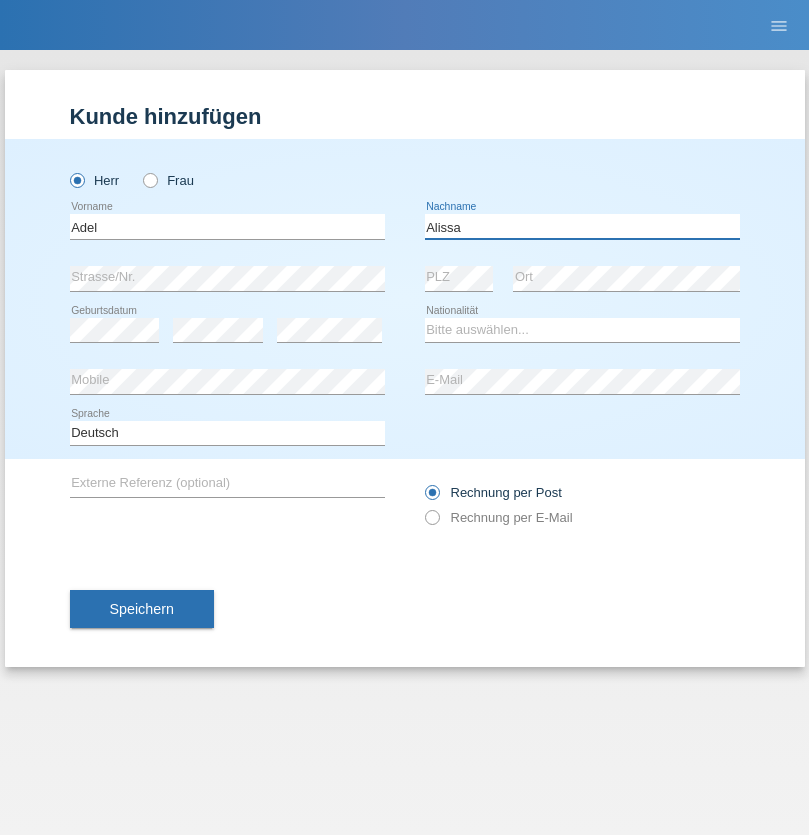 type on "Alissa" 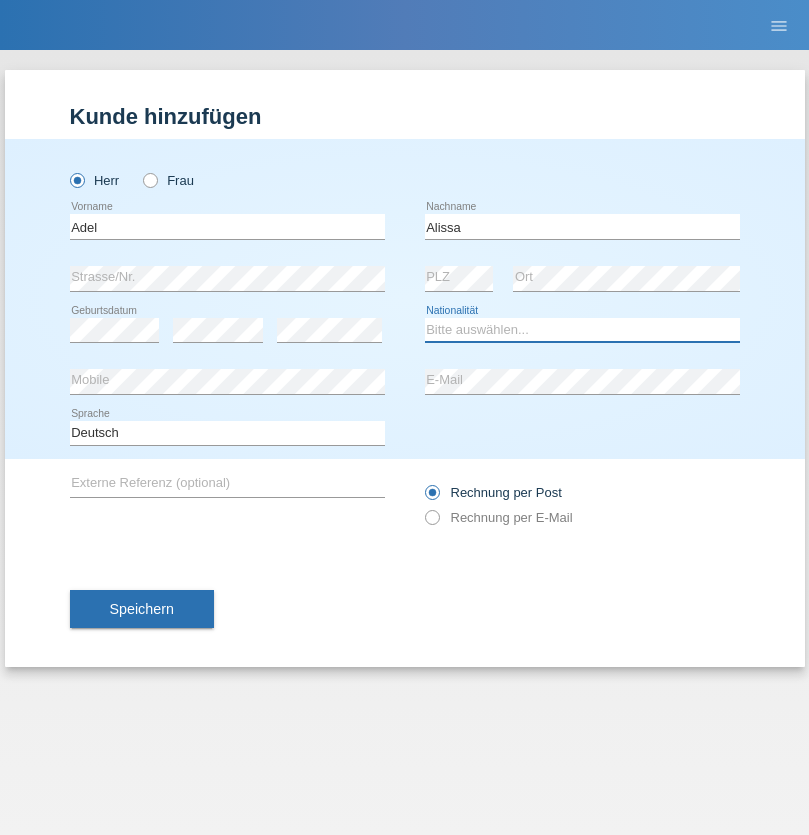 select on "SY" 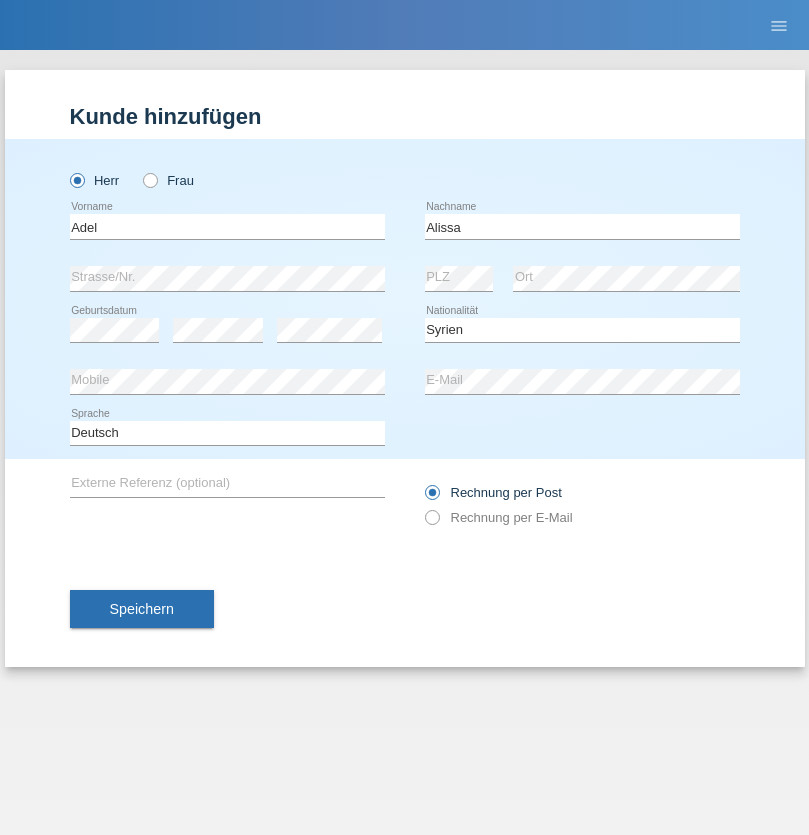 select on "C" 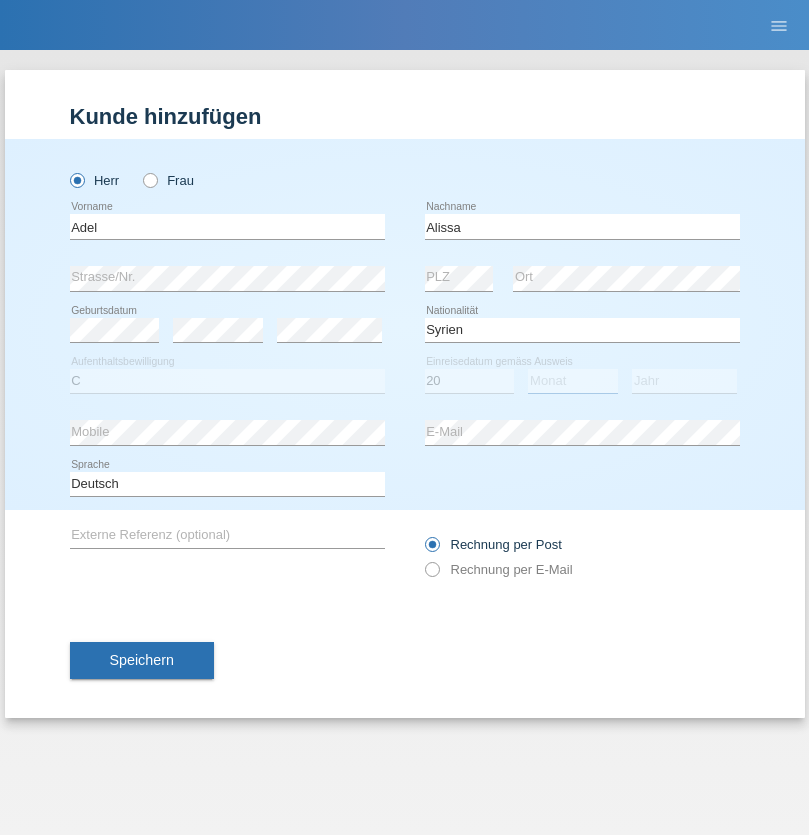 select on "09" 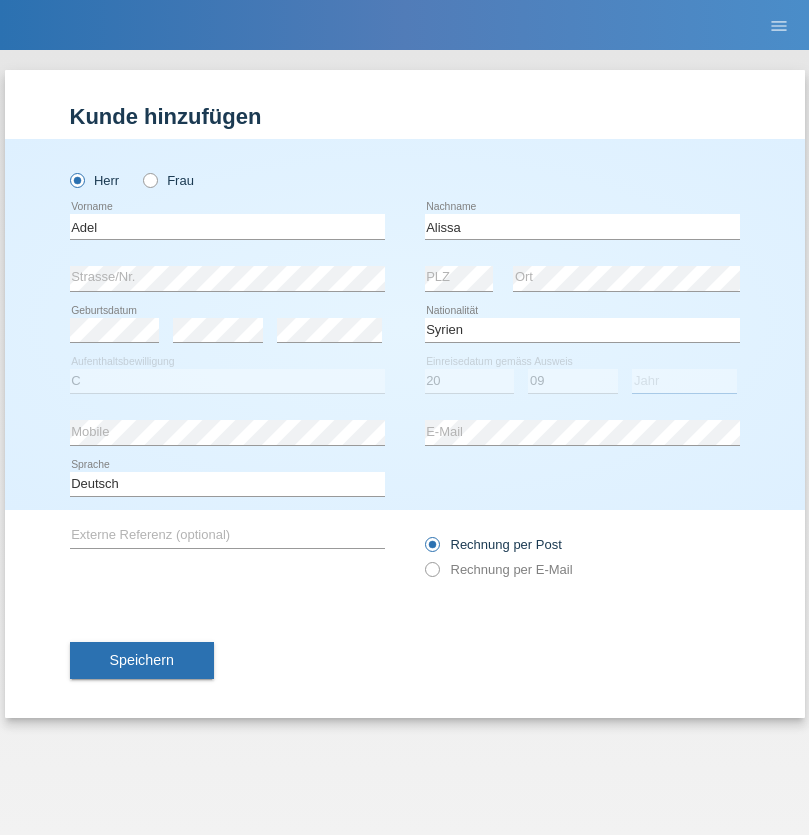 select on "2018" 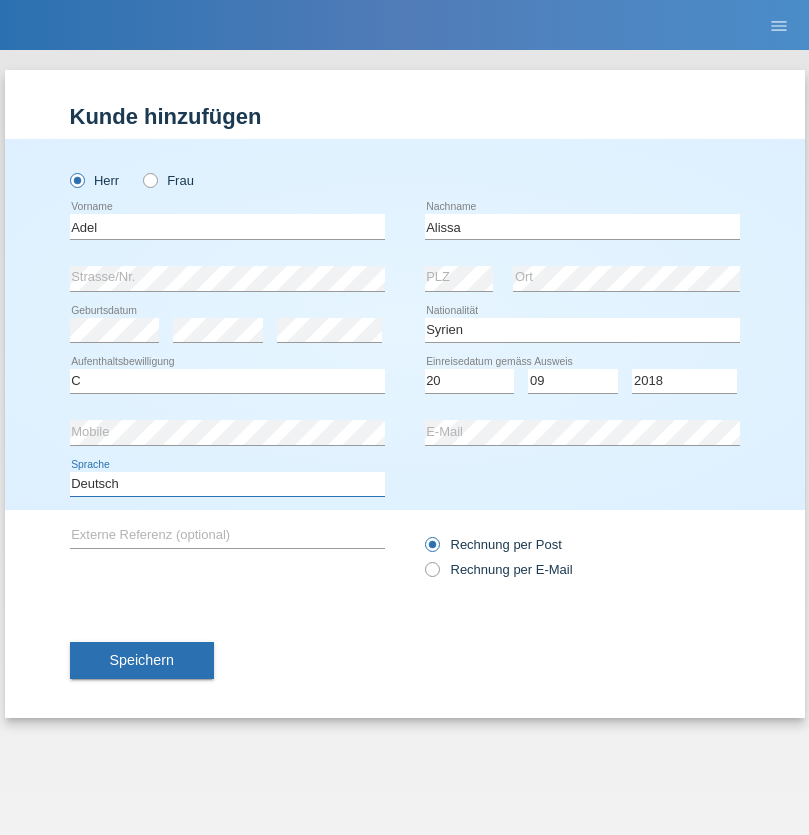 select on "en" 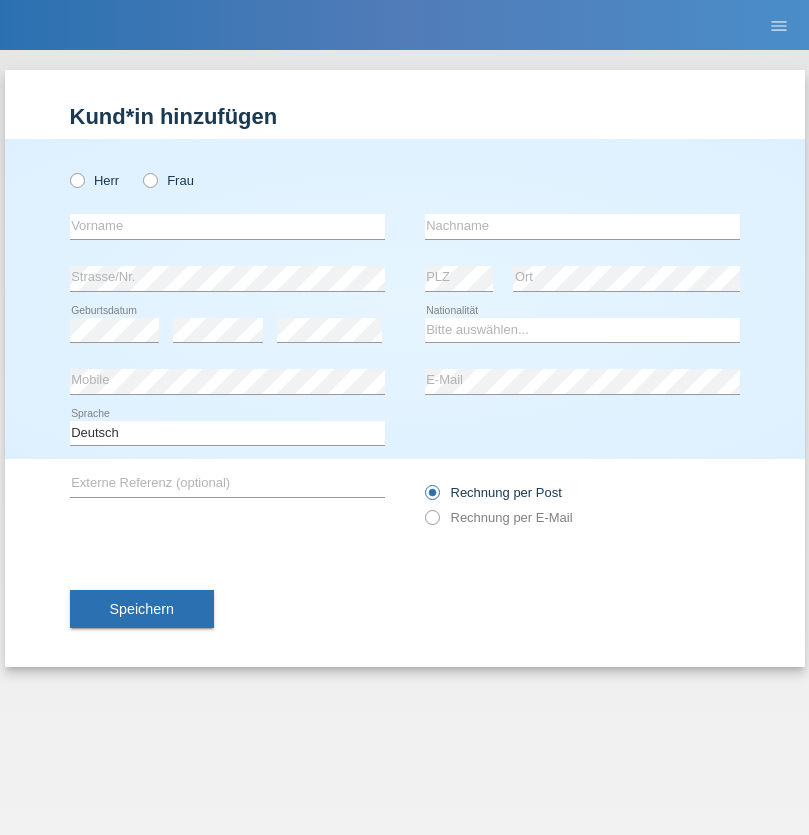 scroll, scrollTop: 0, scrollLeft: 0, axis: both 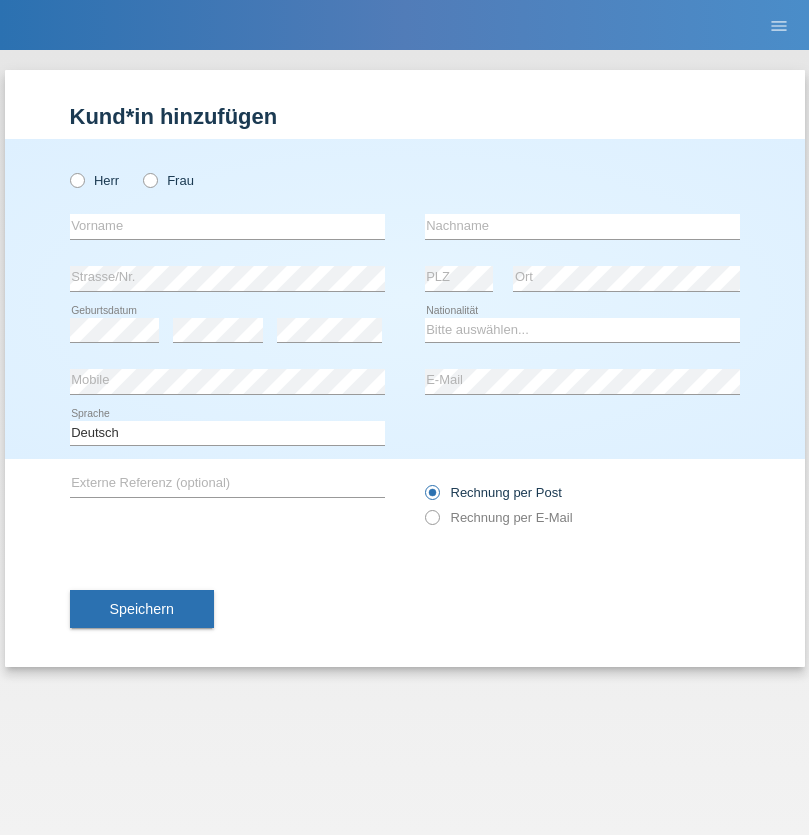 radio on "true" 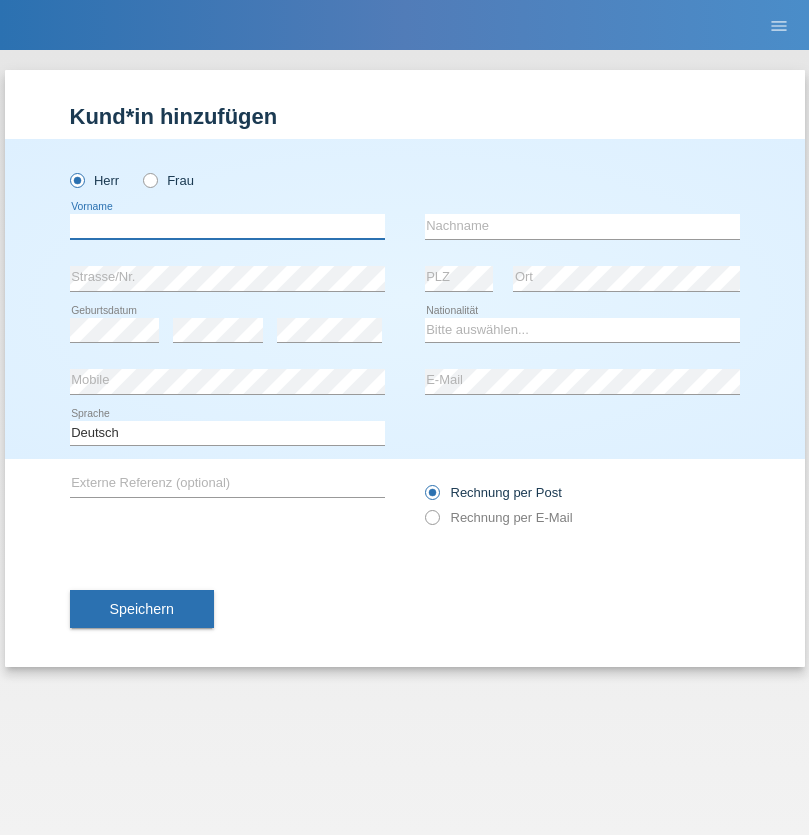 click at bounding box center (227, 226) 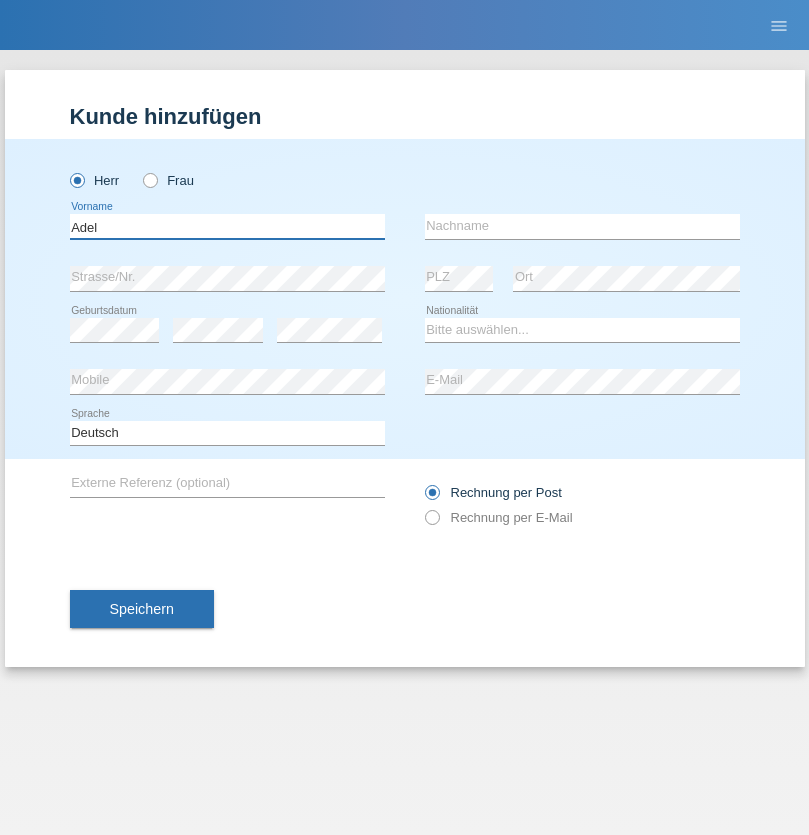 type on "Adel" 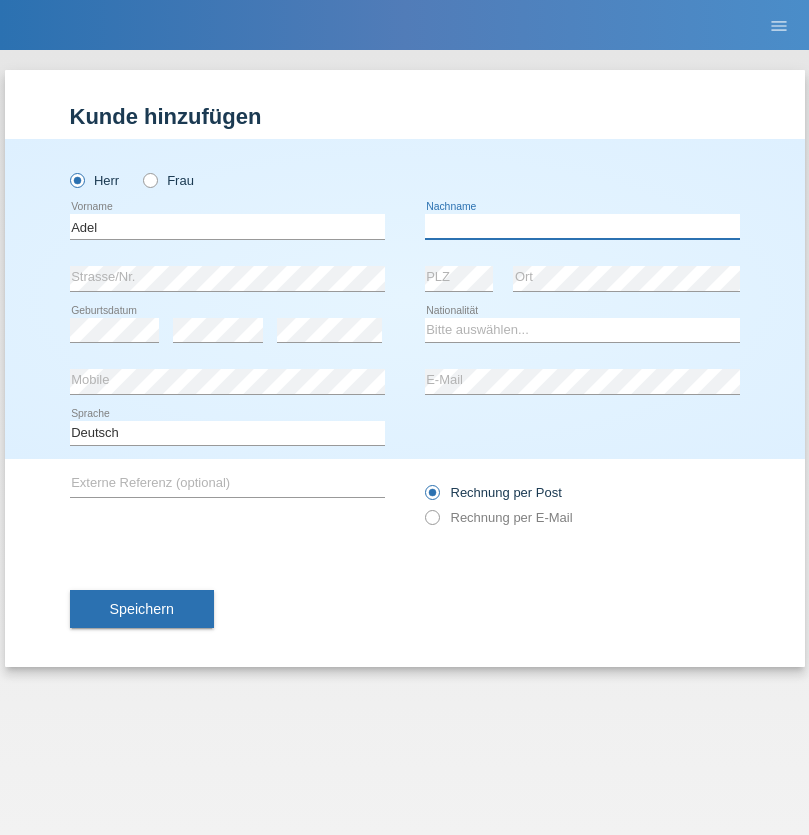 click at bounding box center (582, 226) 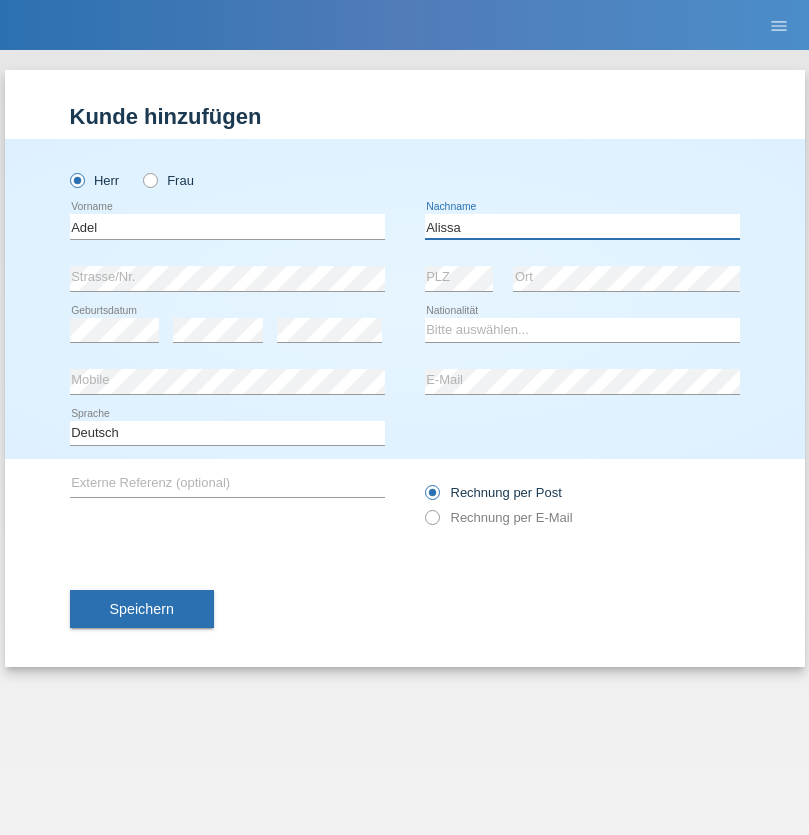 type on "Alissa" 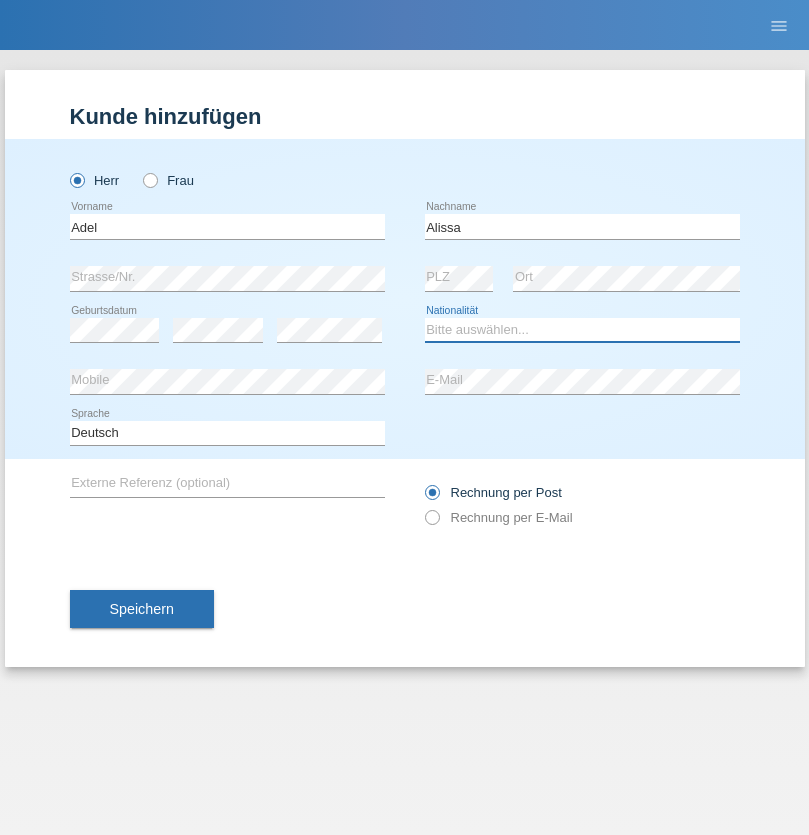 select on "SY" 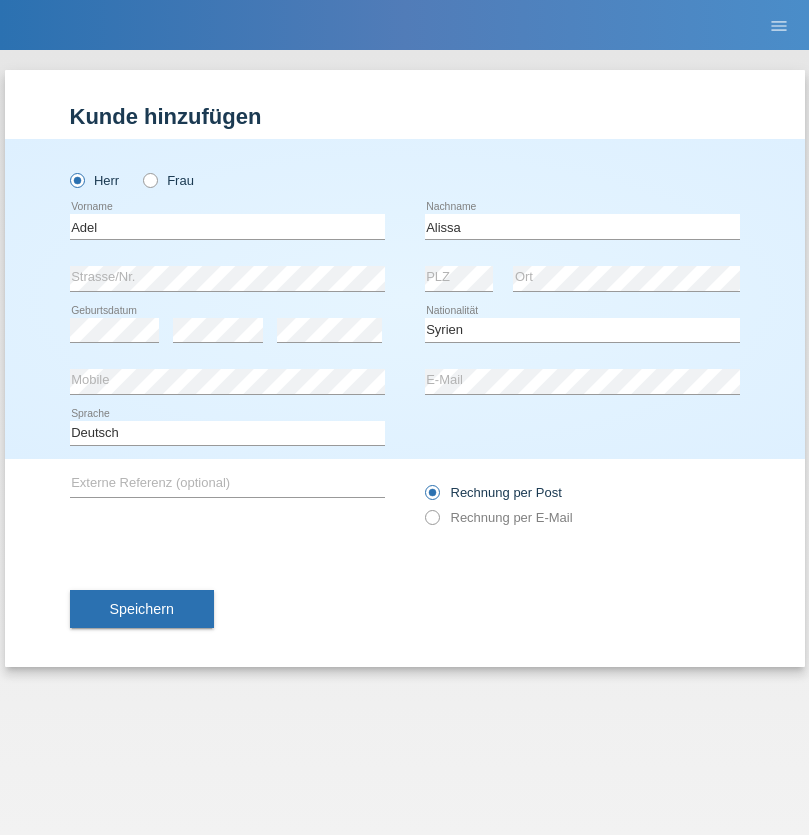 select on "C" 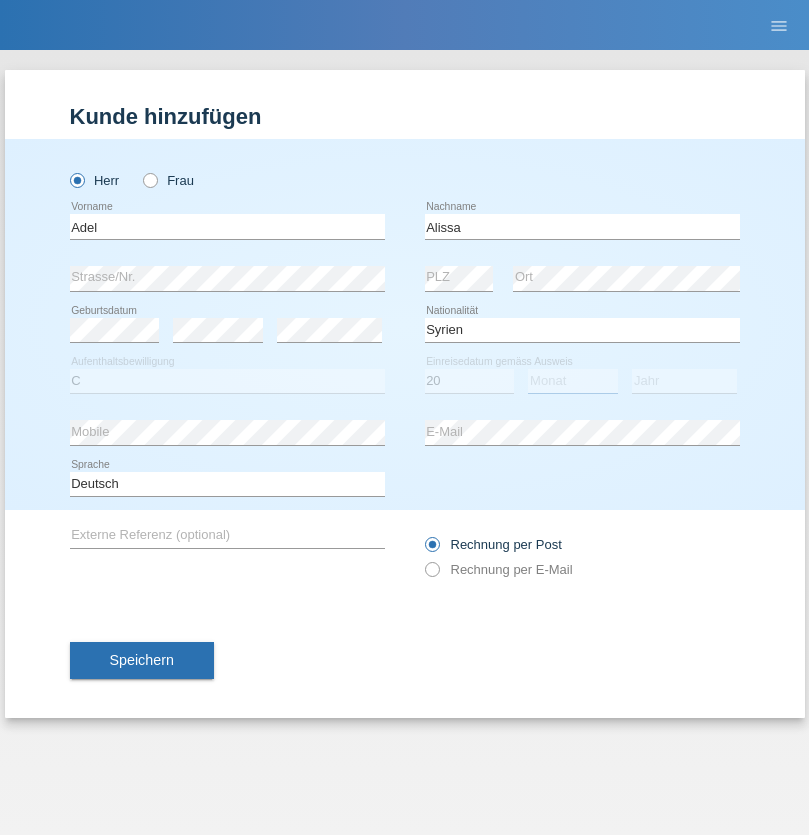 select on "09" 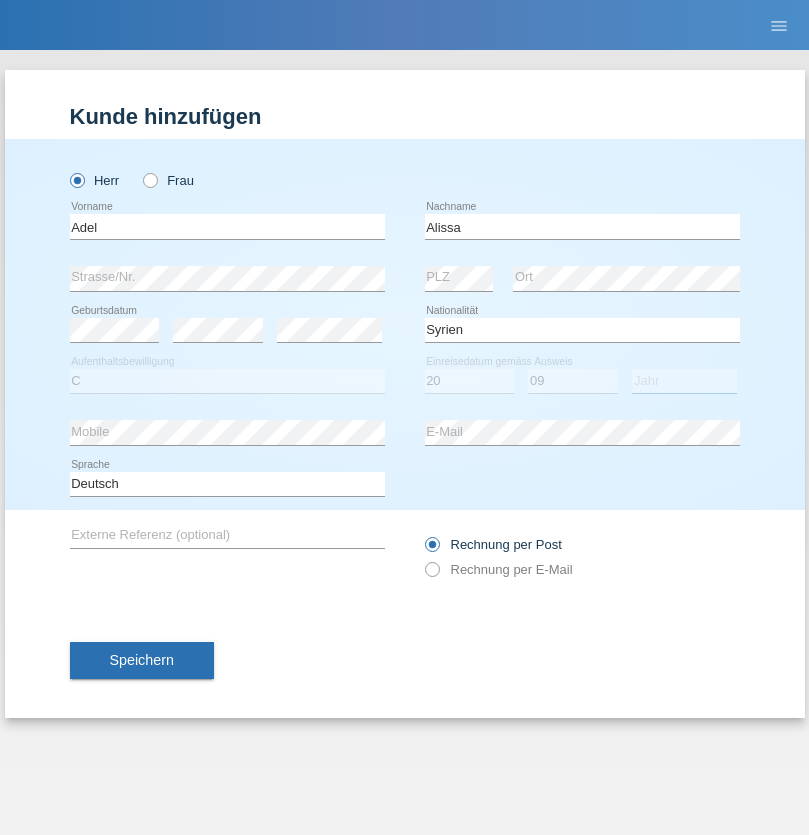 select on "2018" 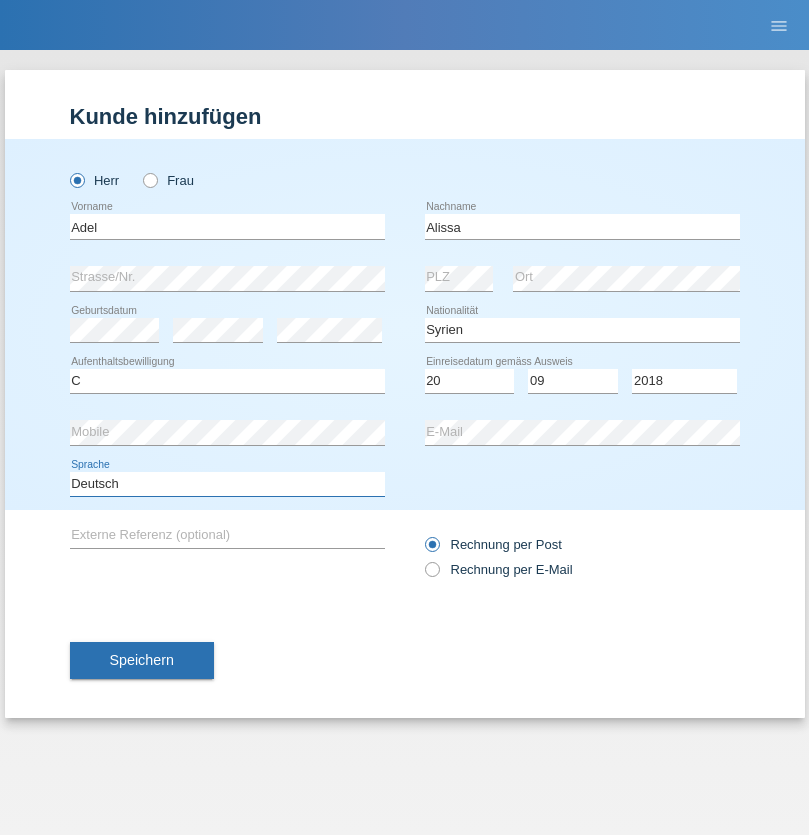 select on "en" 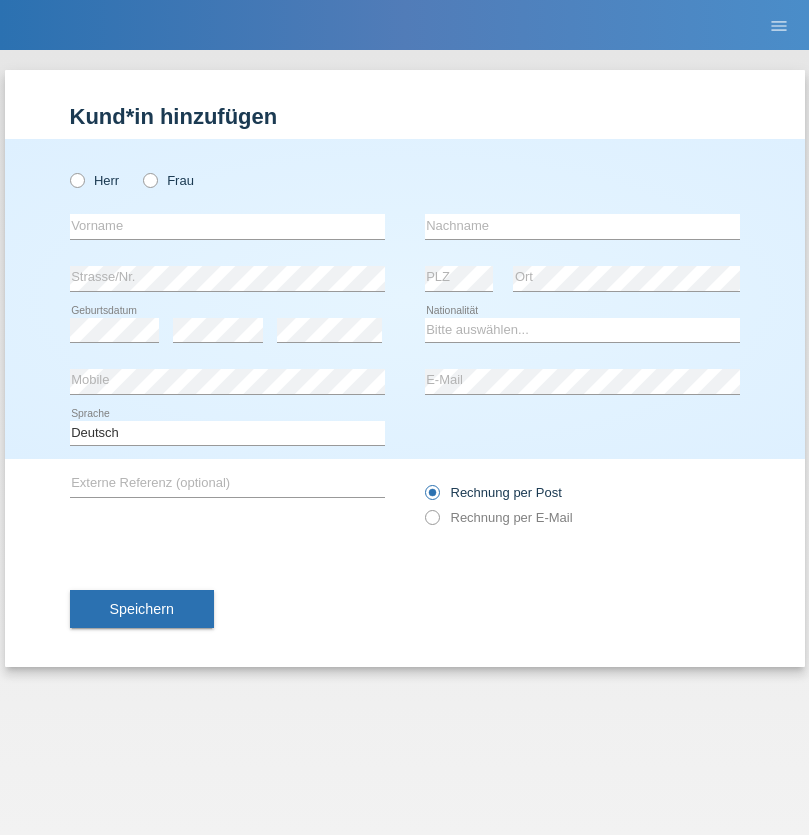 scroll, scrollTop: 0, scrollLeft: 0, axis: both 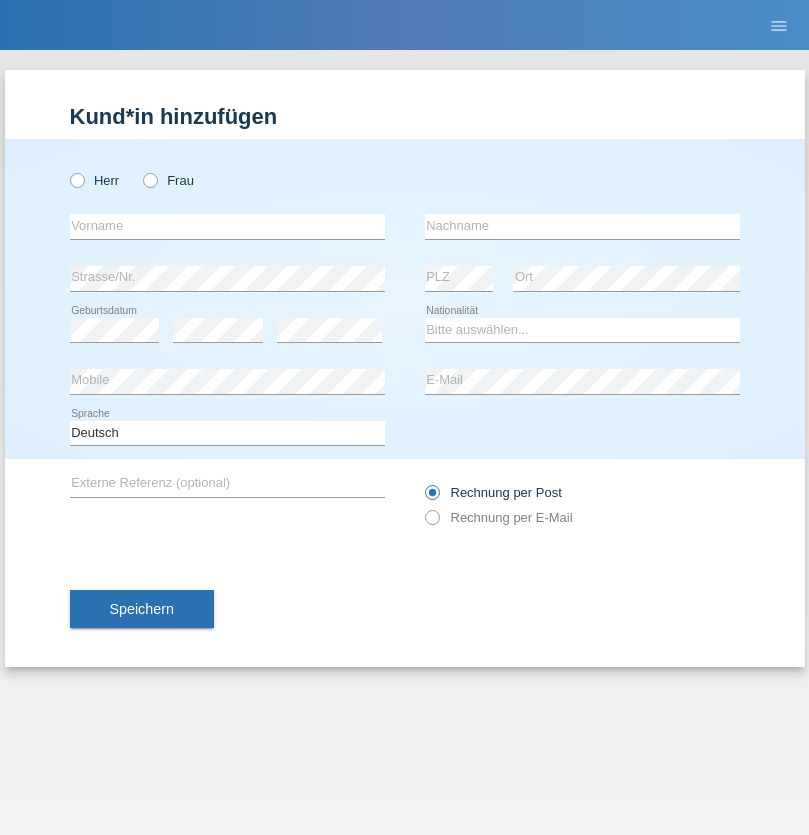 radio on "true" 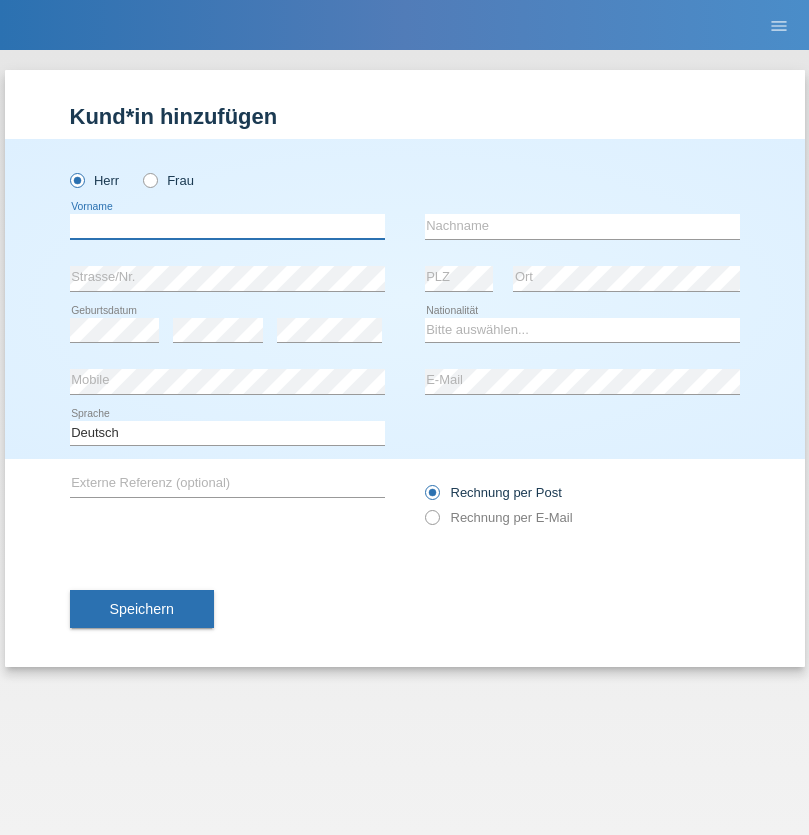 click at bounding box center [227, 226] 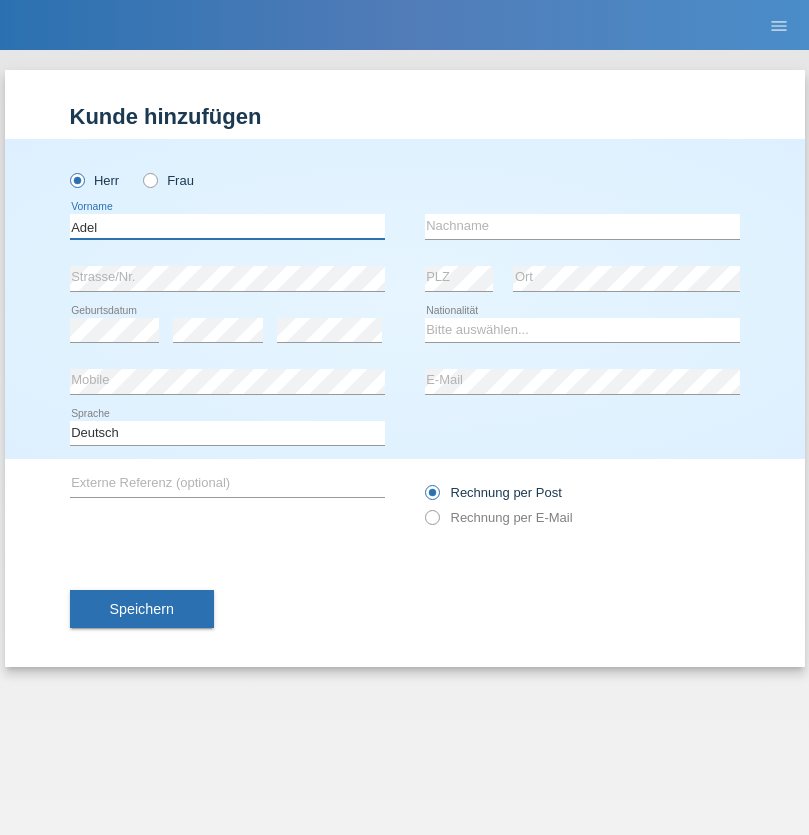 type on "Adel" 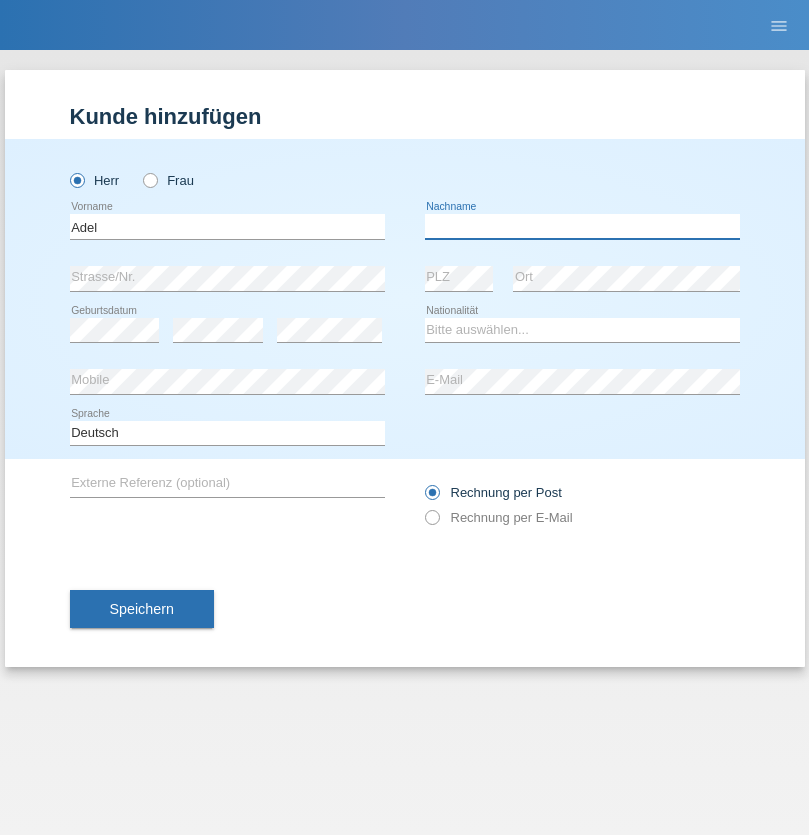 click at bounding box center [582, 226] 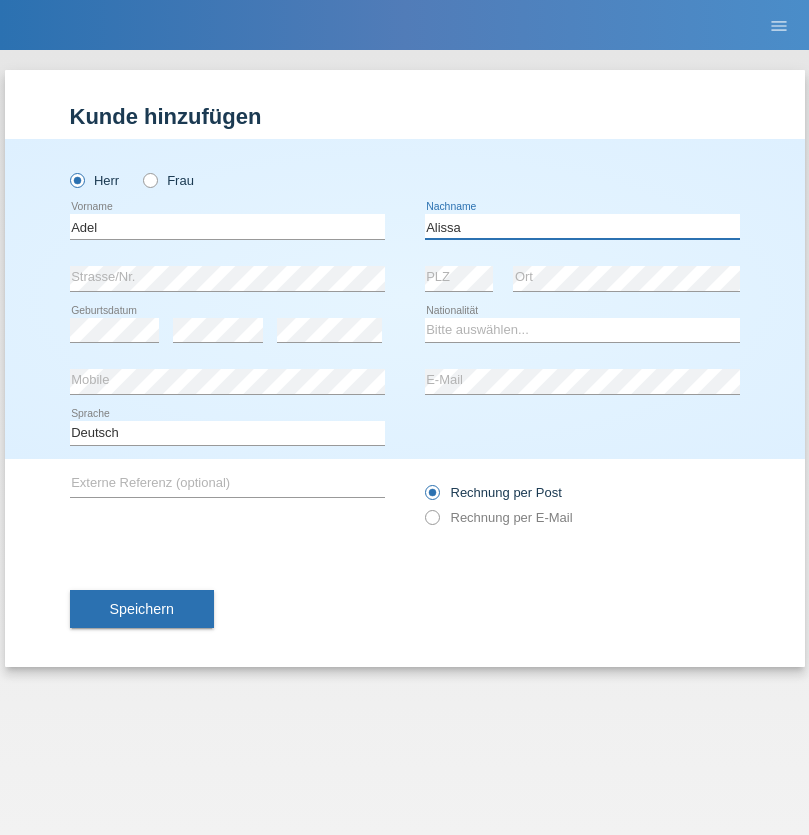 type on "Alissa" 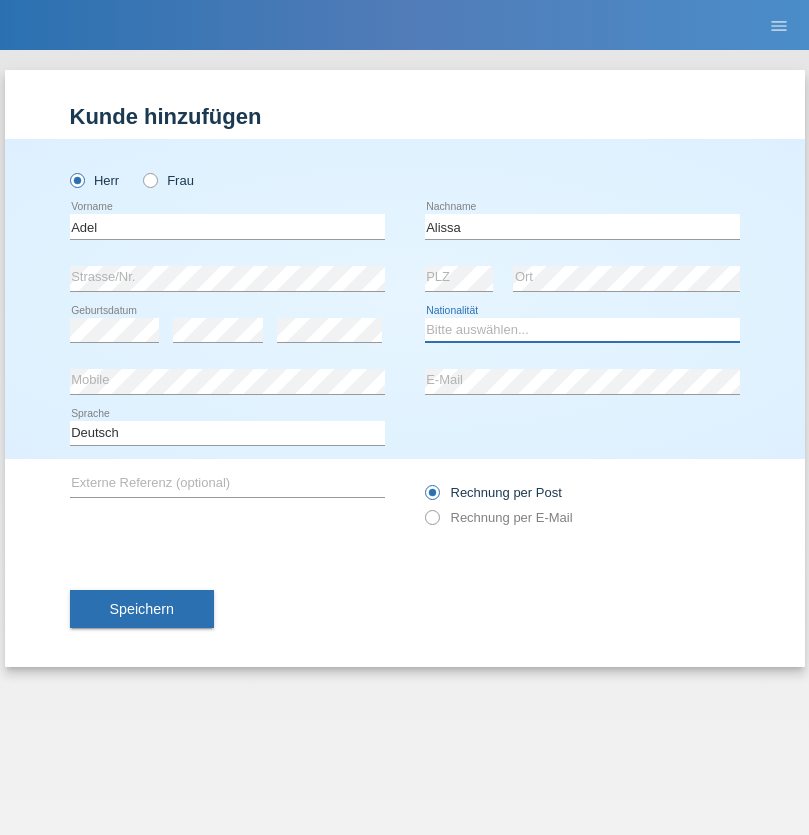 select on "SY" 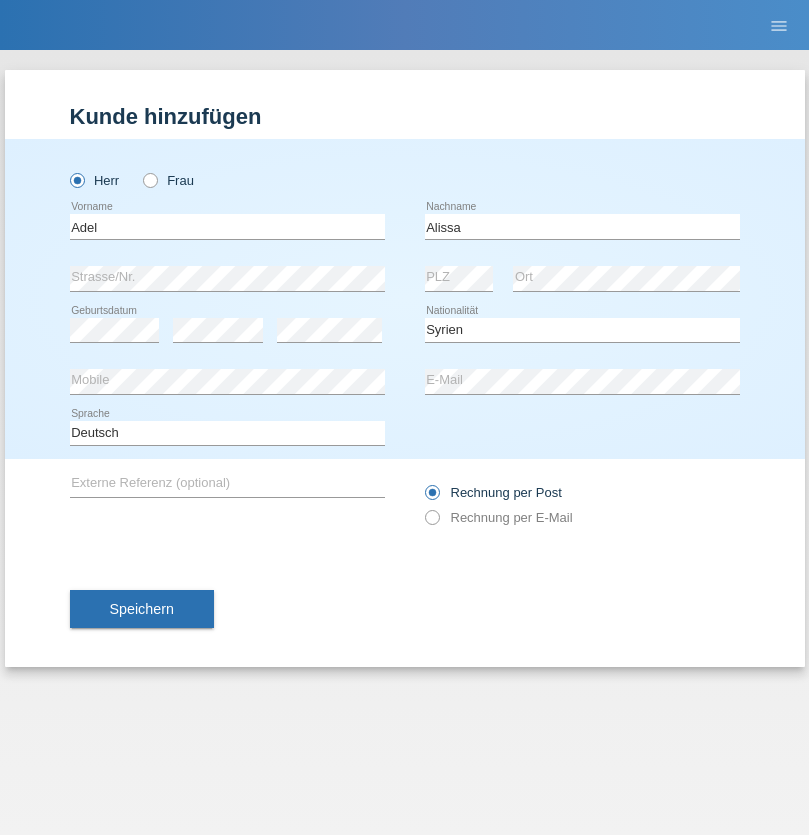 select on "C" 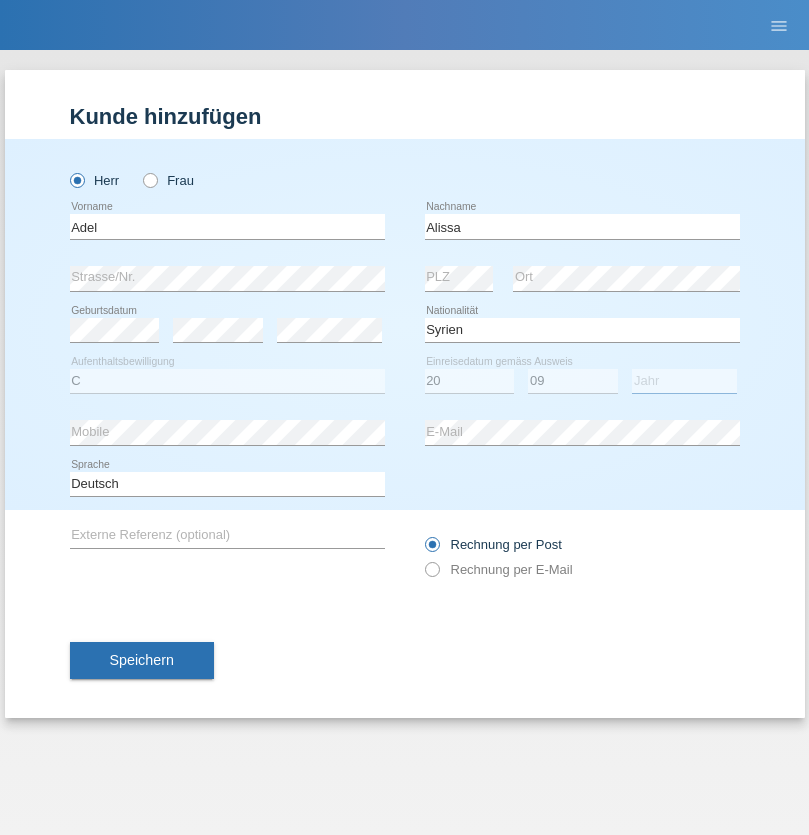 select on "2018" 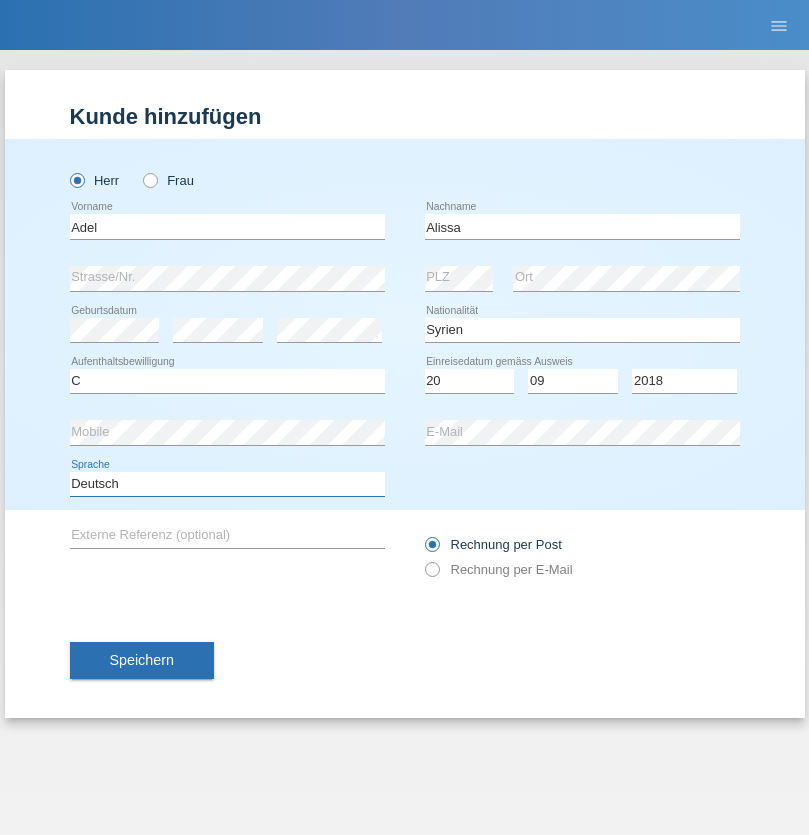 select on "en" 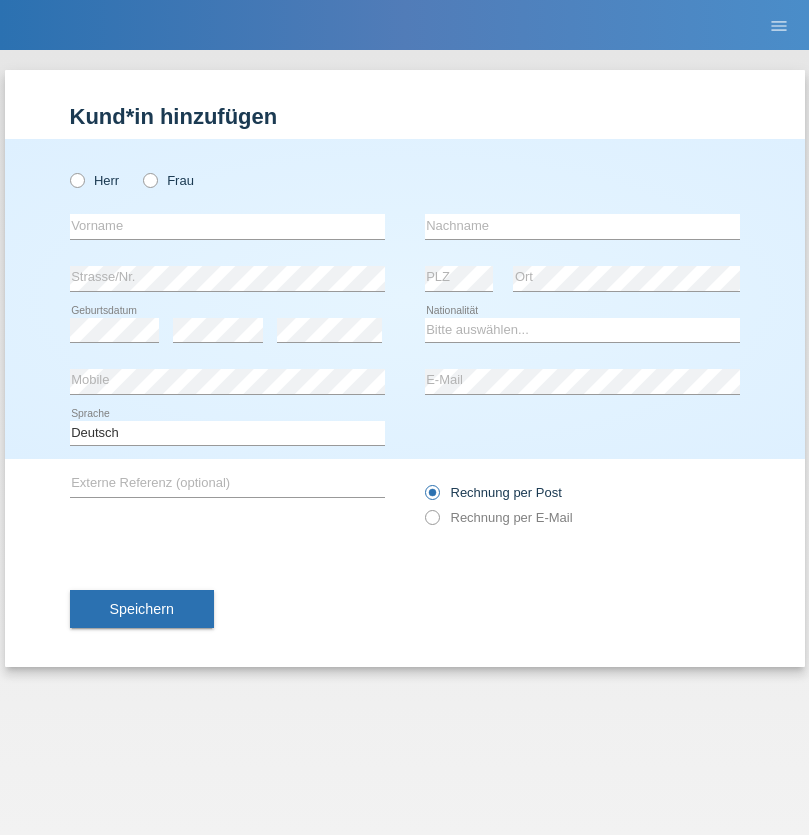 scroll, scrollTop: 0, scrollLeft: 0, axis: both 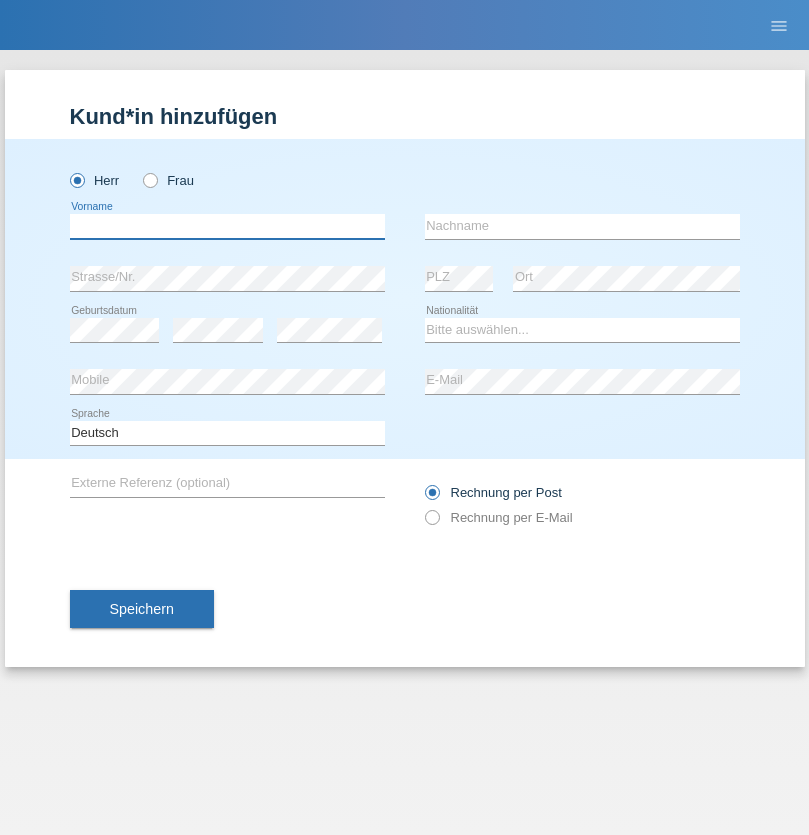click at bounding box center [227, 226] 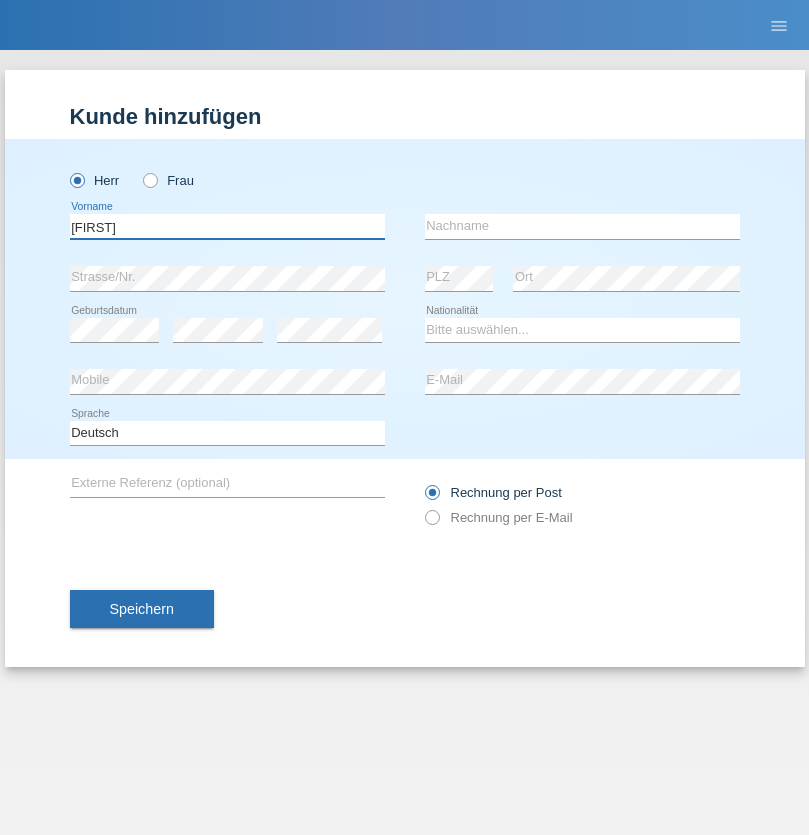 type on "[FIRST]" 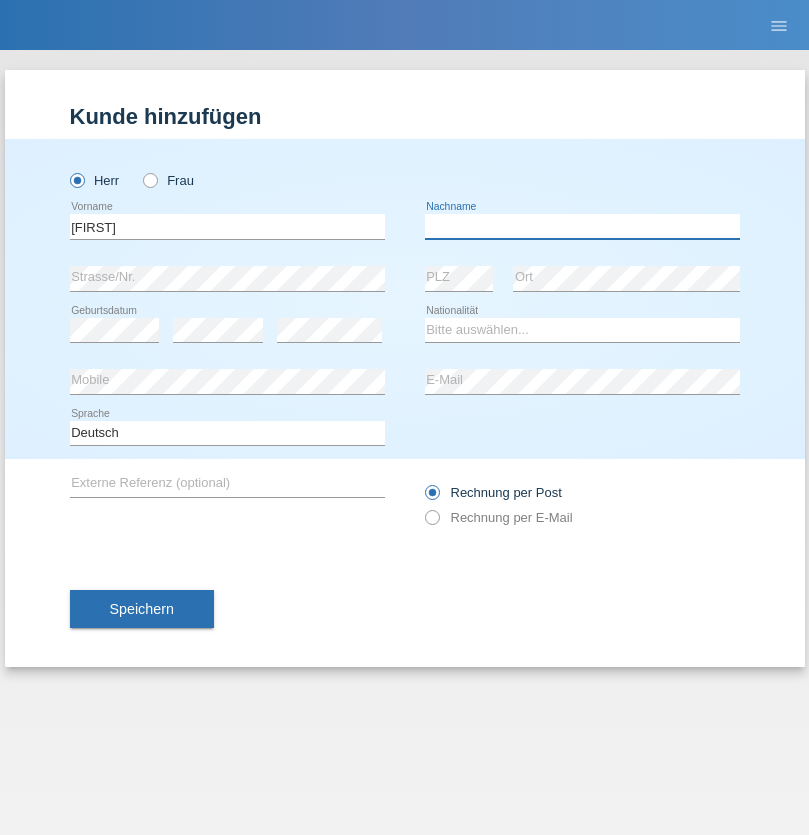 click at bounding box center (582, 226) 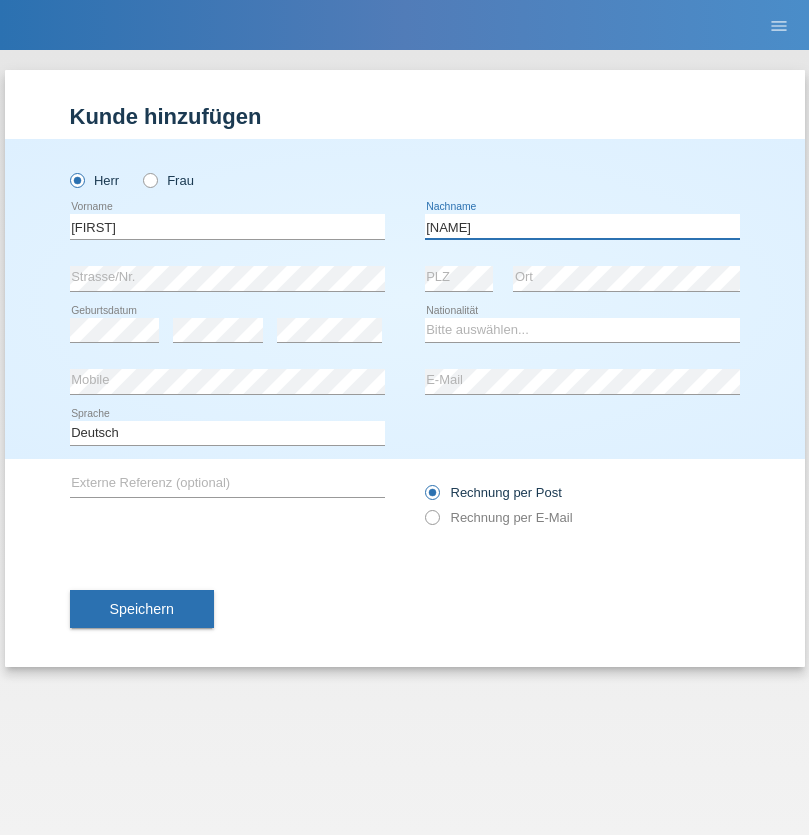 type on "[NAME]" 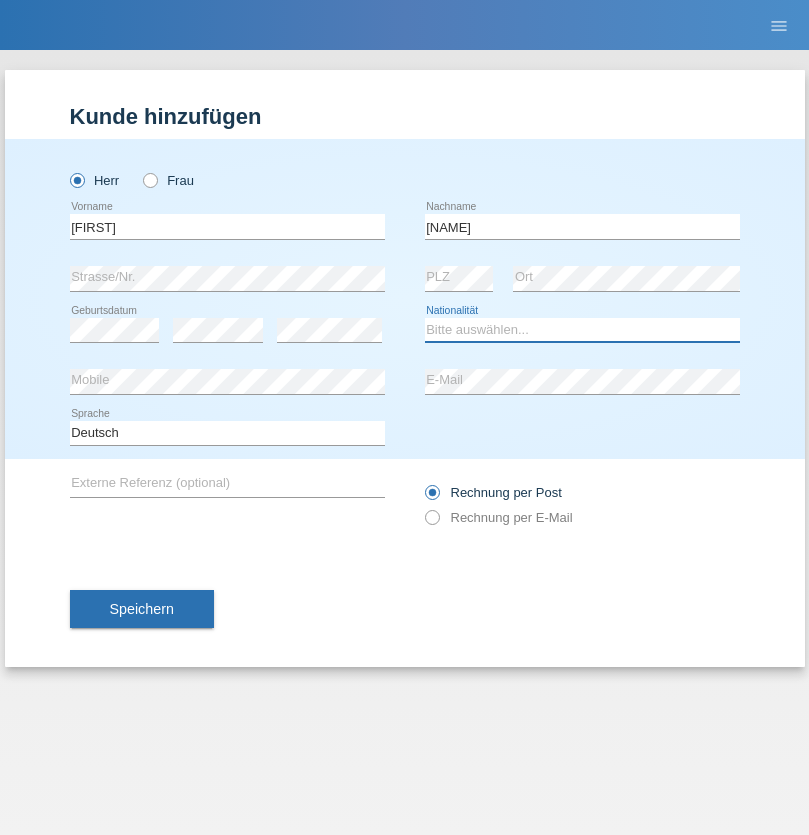 select on "CH" 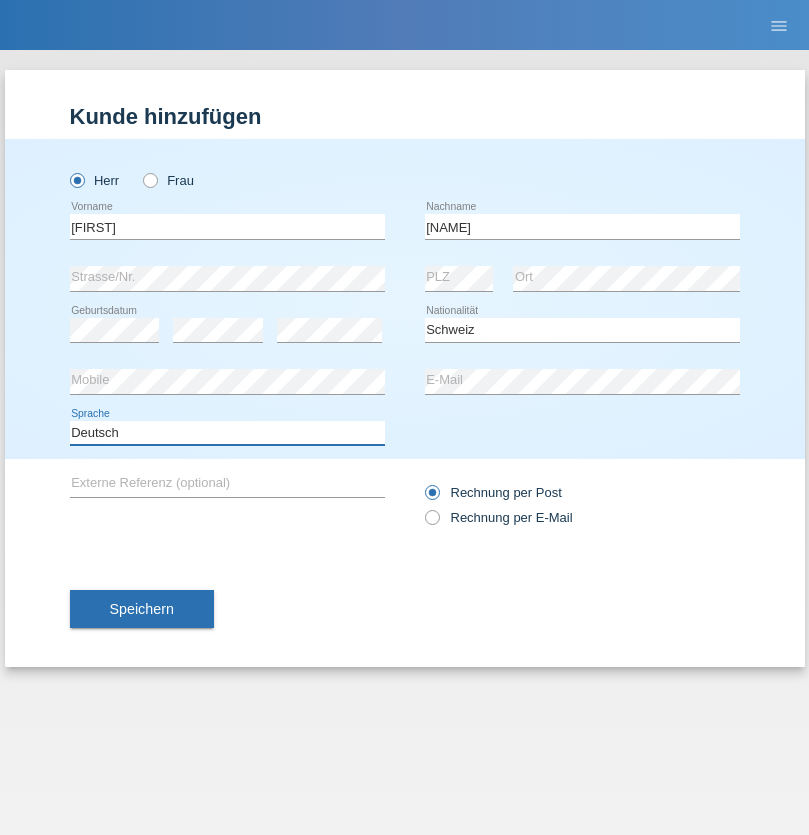 select on "en" 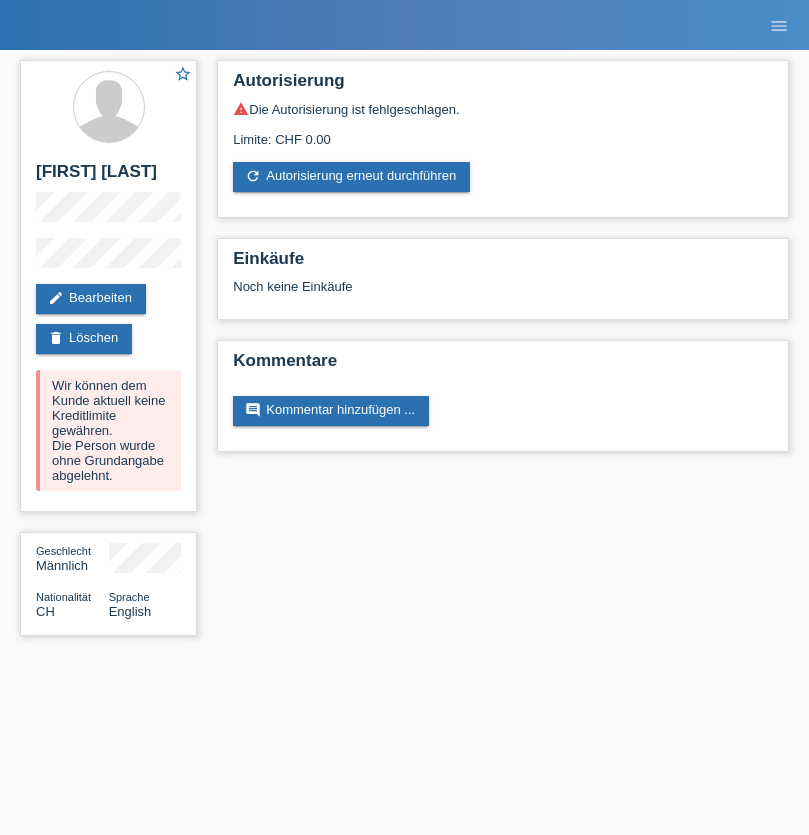 scroll, scrollTop: 0, scrollLeft: 0, axis: both 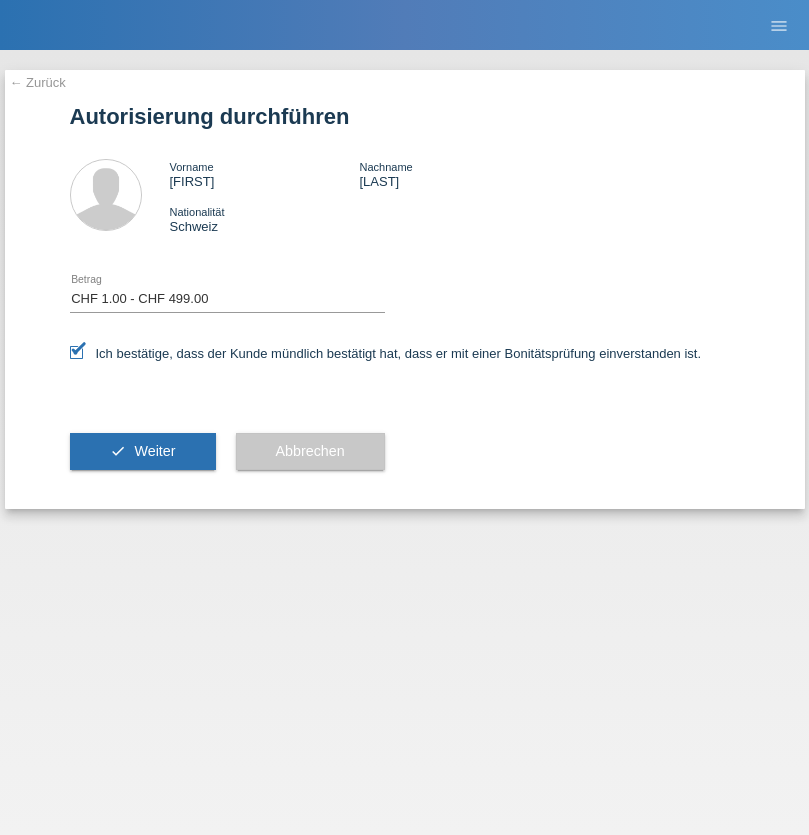select on "1" 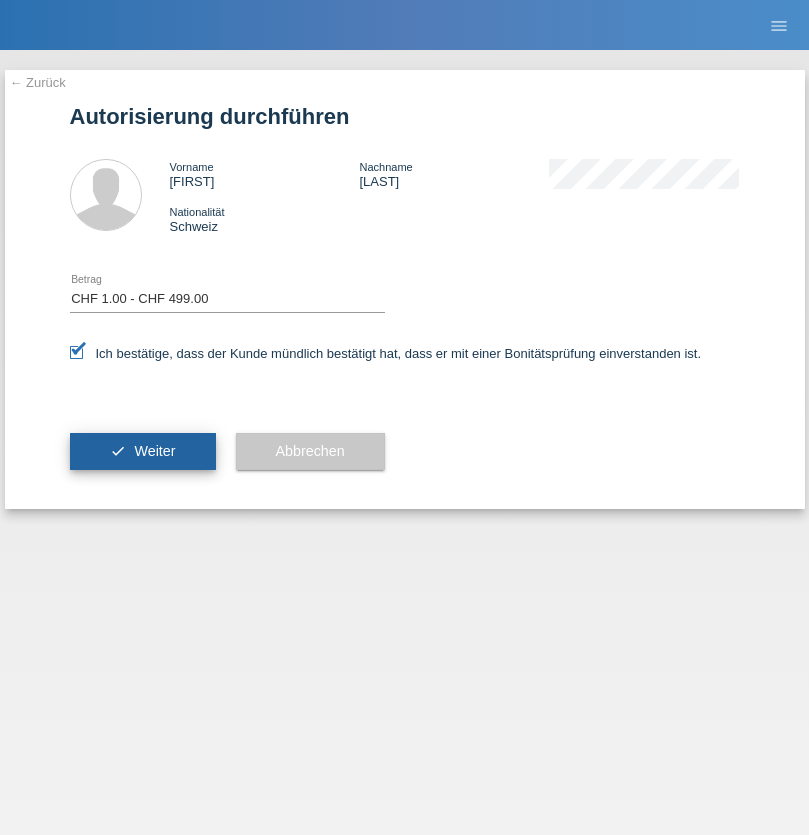 click on "Weiter" at bounding box center [154, 451] 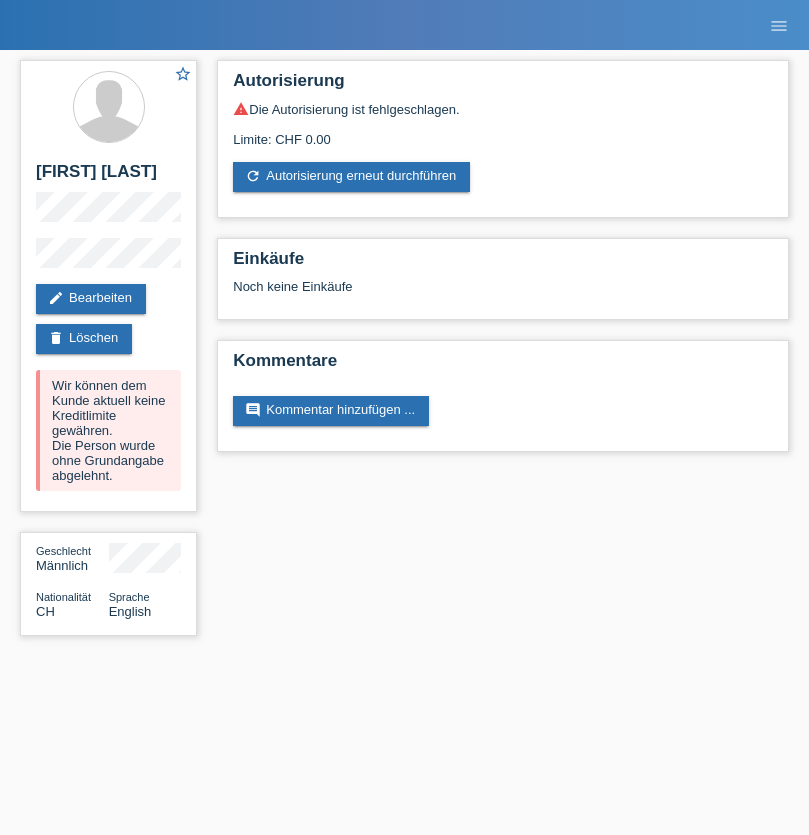 scroll, scrollTop: 0, scrollLeft: 0, axis: both 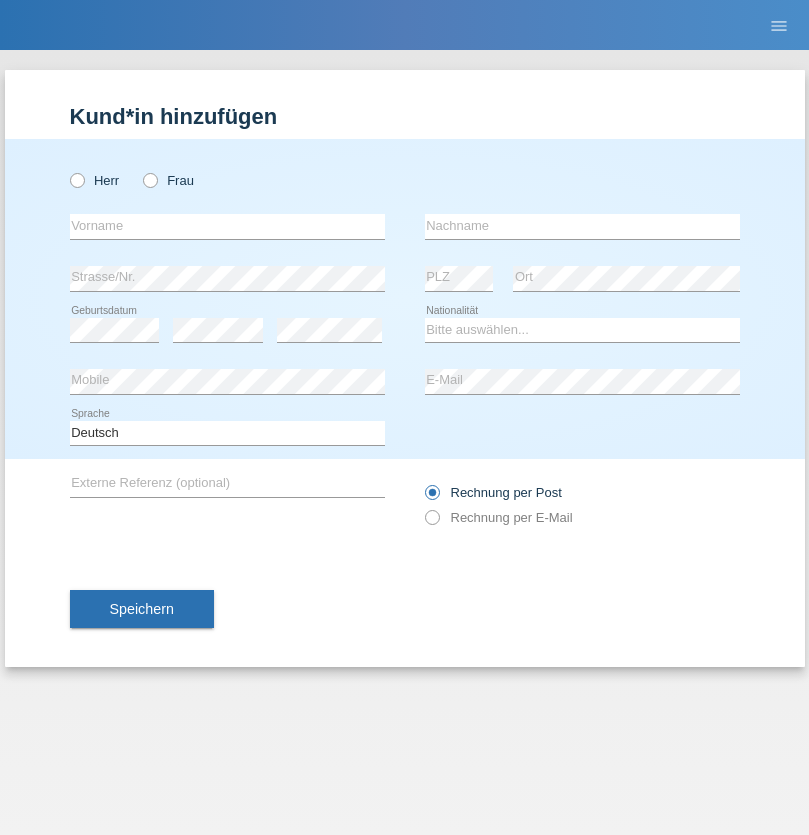 radio on "true" 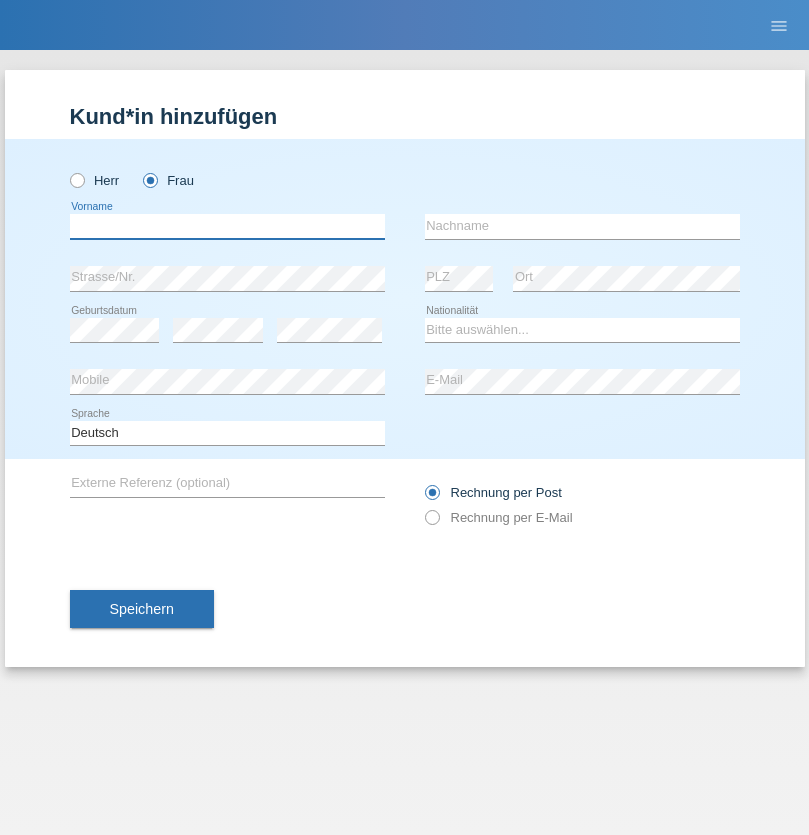 click at bounding box center (227, 226) 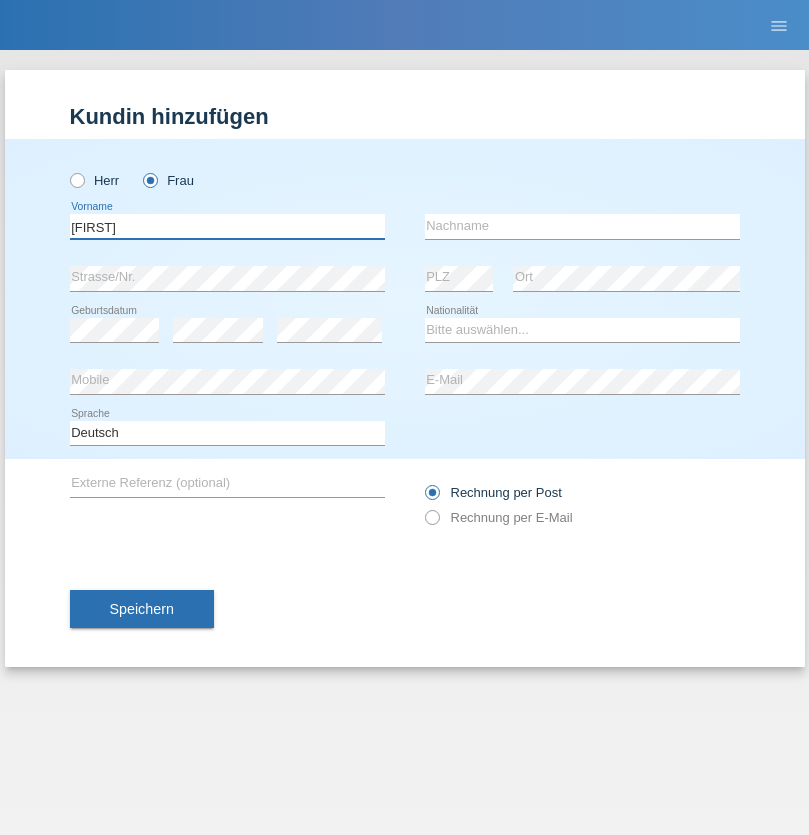 type on "Emilia" 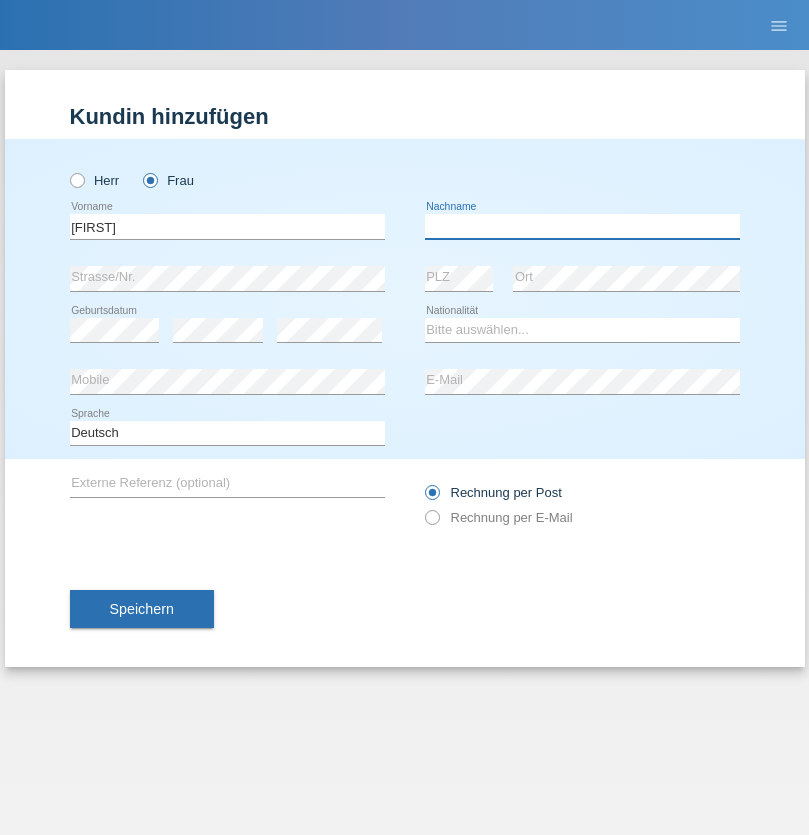 click at bounding box center (582, 226) 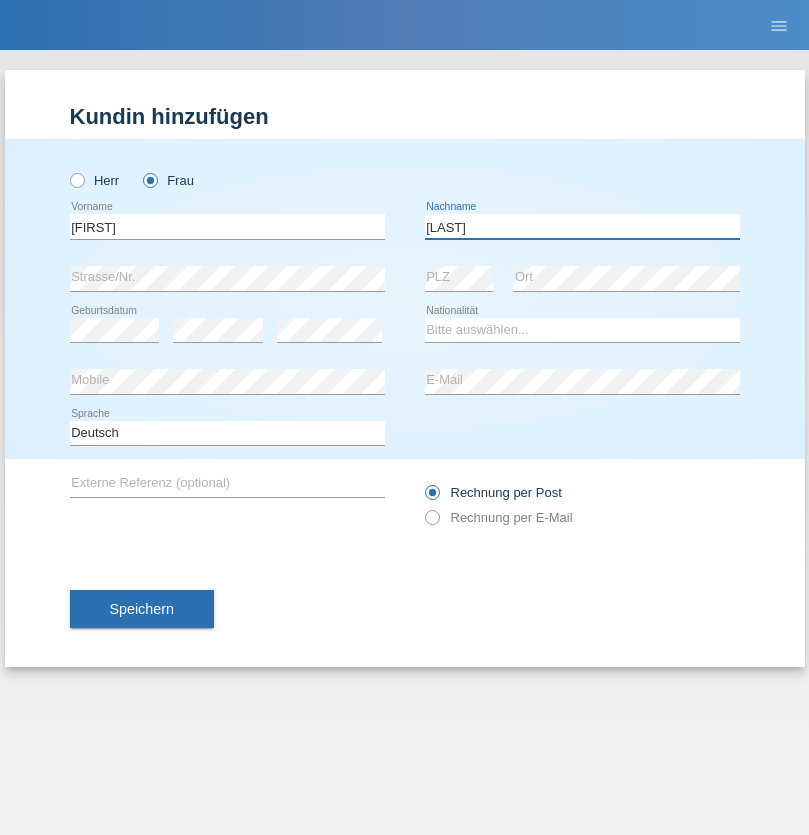 type on "Tanner" 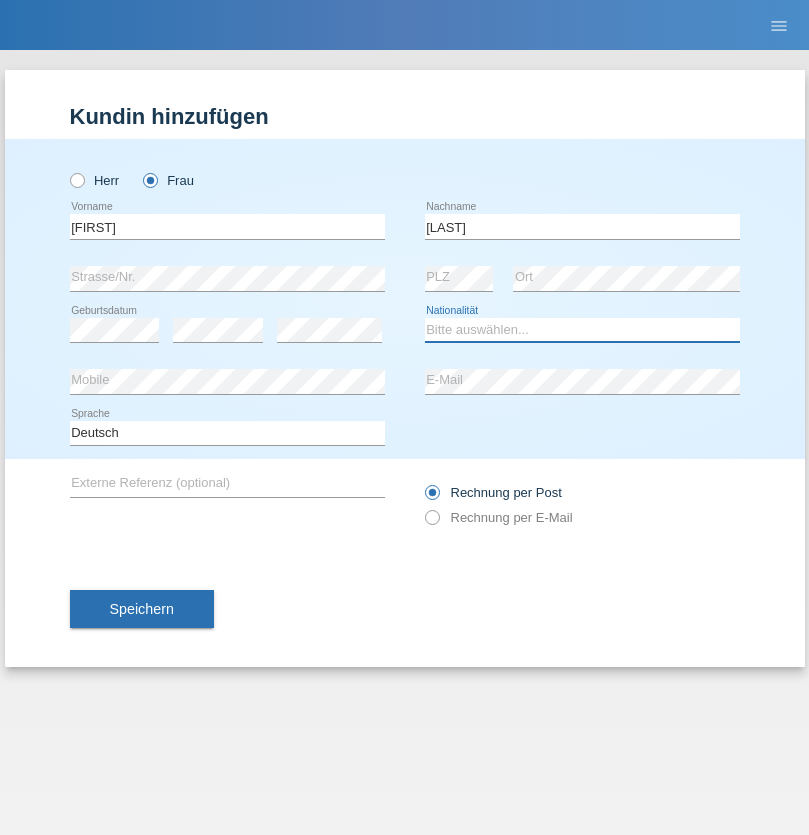 select on "SK" 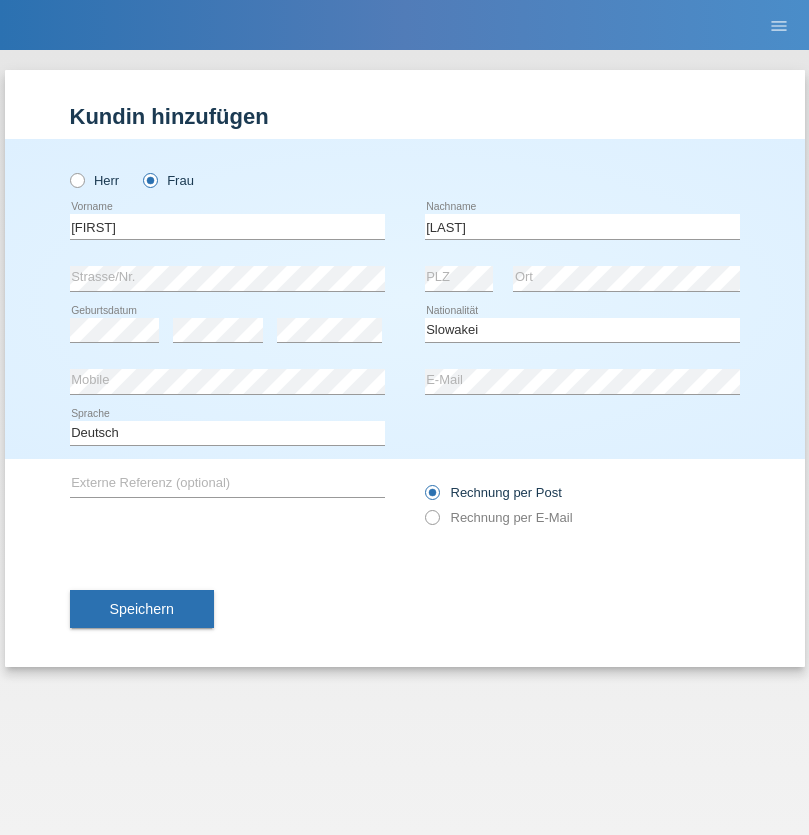 select on "C" 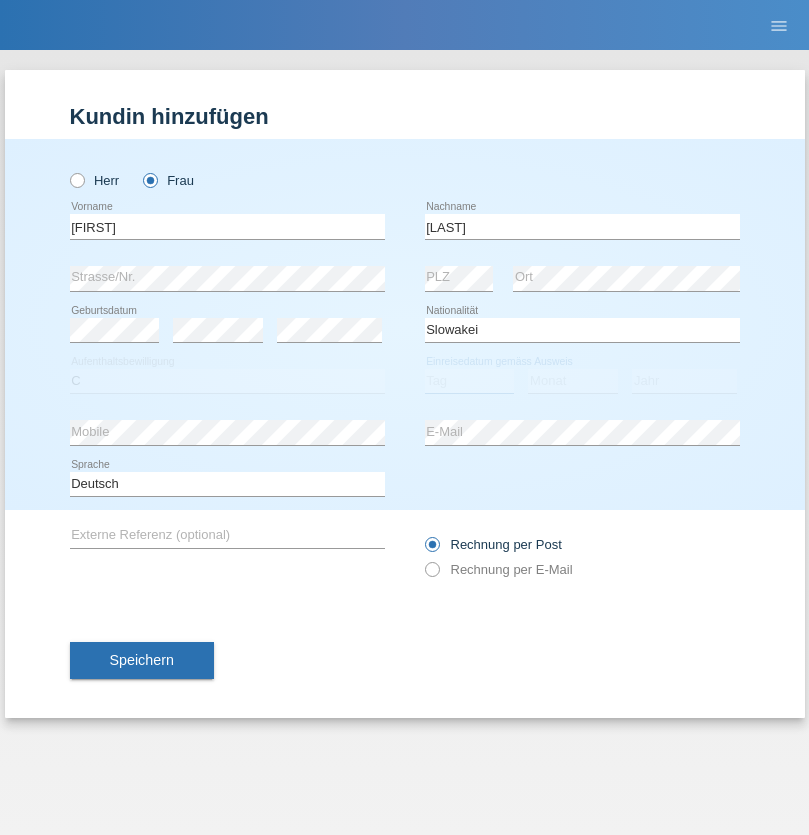 select on "12" 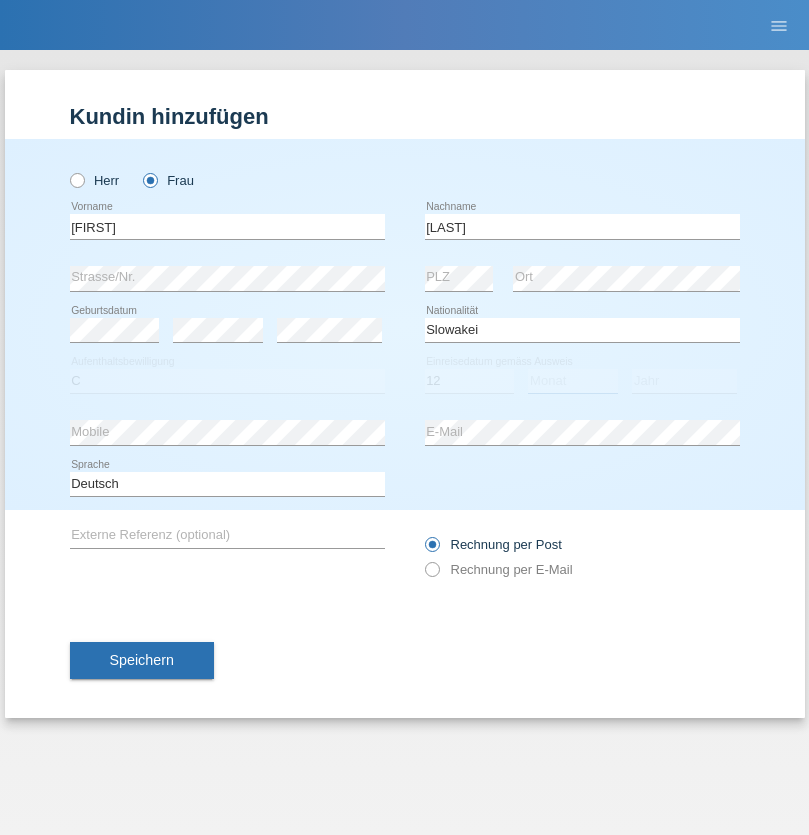 select on "03" 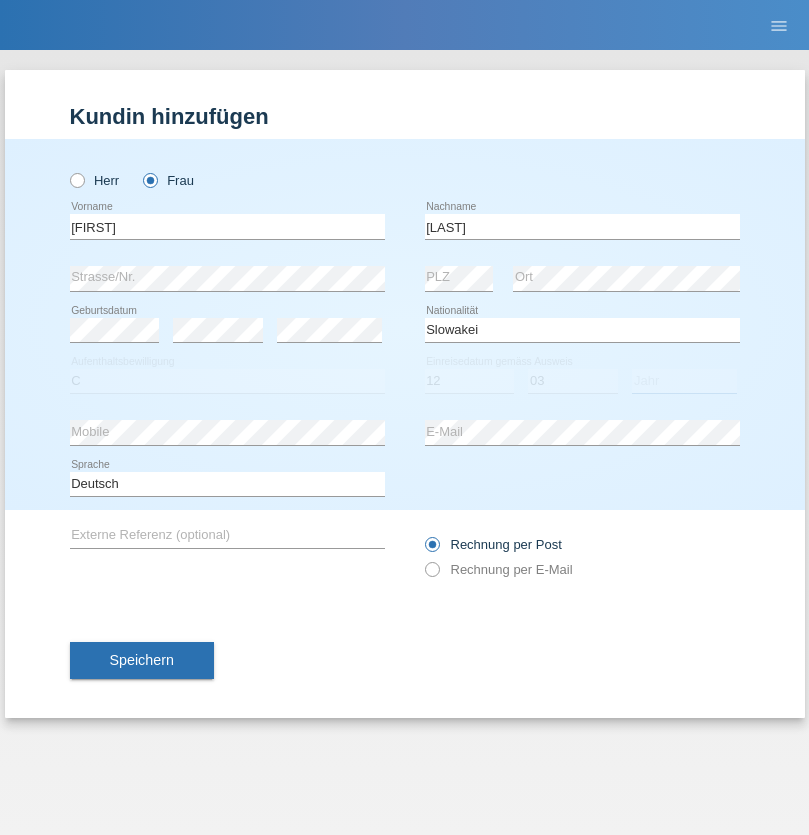select on "1993" 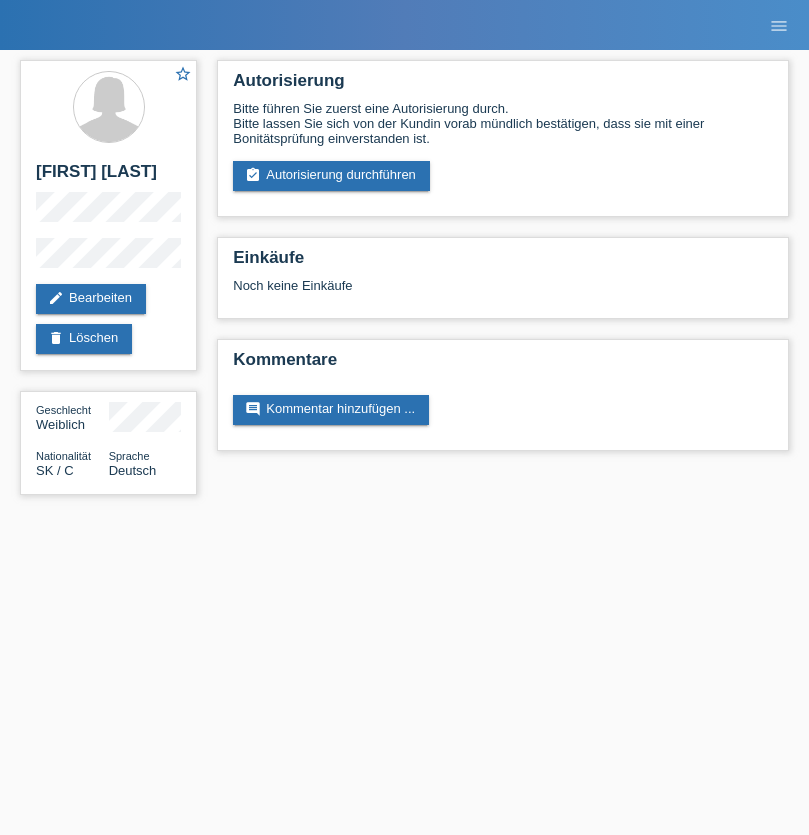 scroll, scrollTop: 0, scrollLeft: 0, axis: both 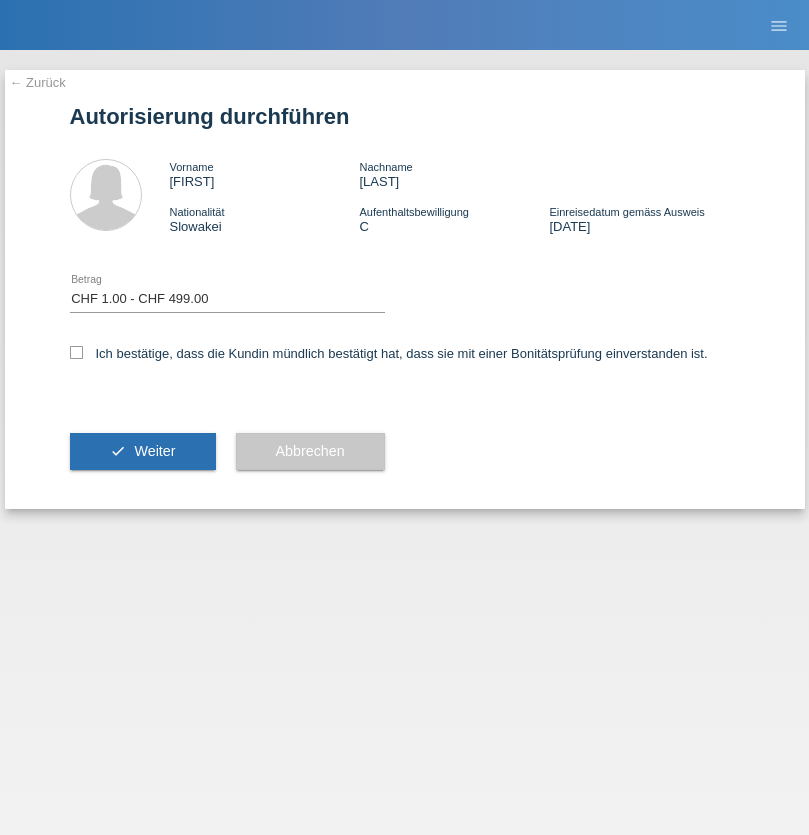 select on "1" 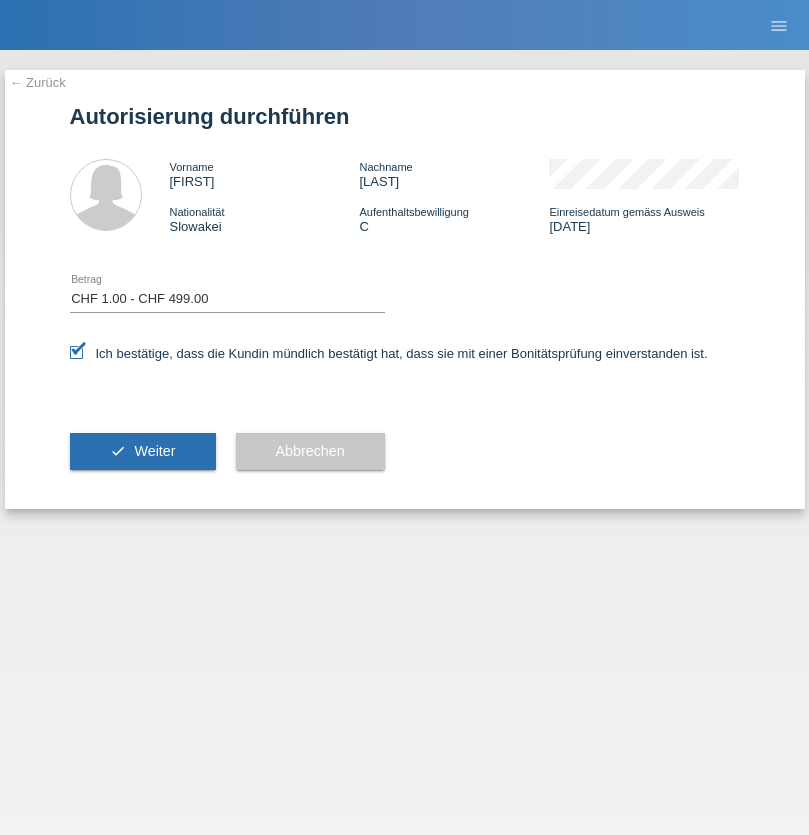 scroll, scrollTop: 0, scrollLeft: 0, axis: both 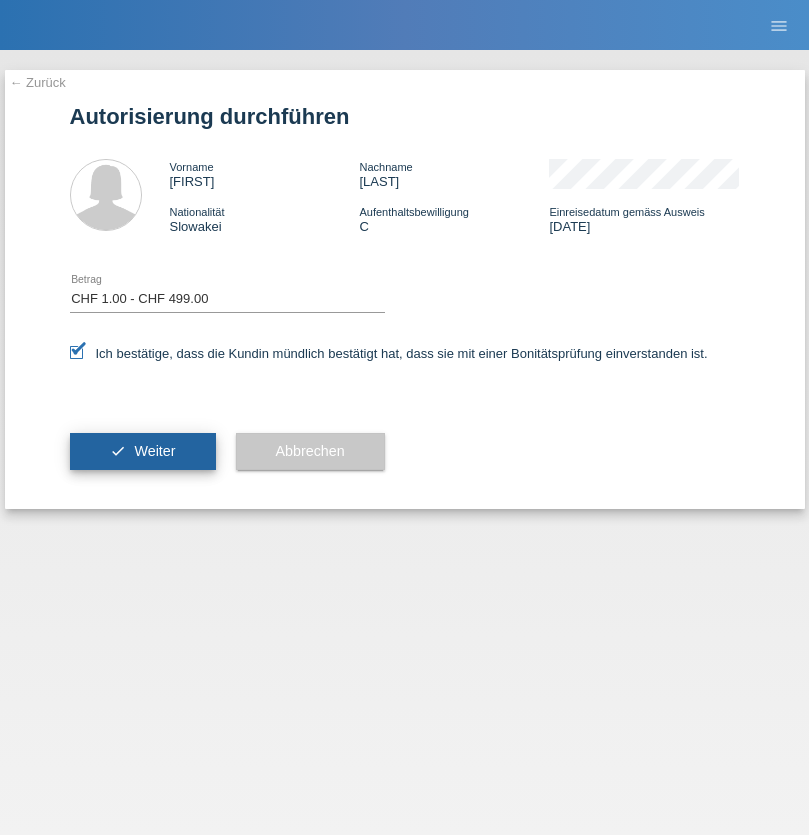 click on "Weiter" at bounding box center [154, 451] 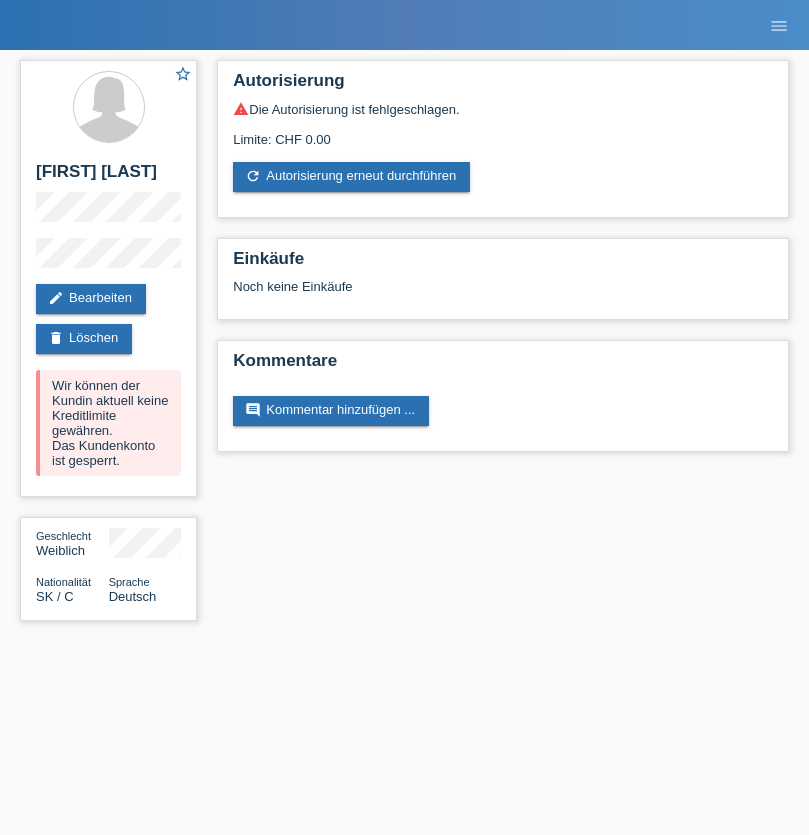 scroll, scrollTop: 0, scrollLeft: 0, axis: both 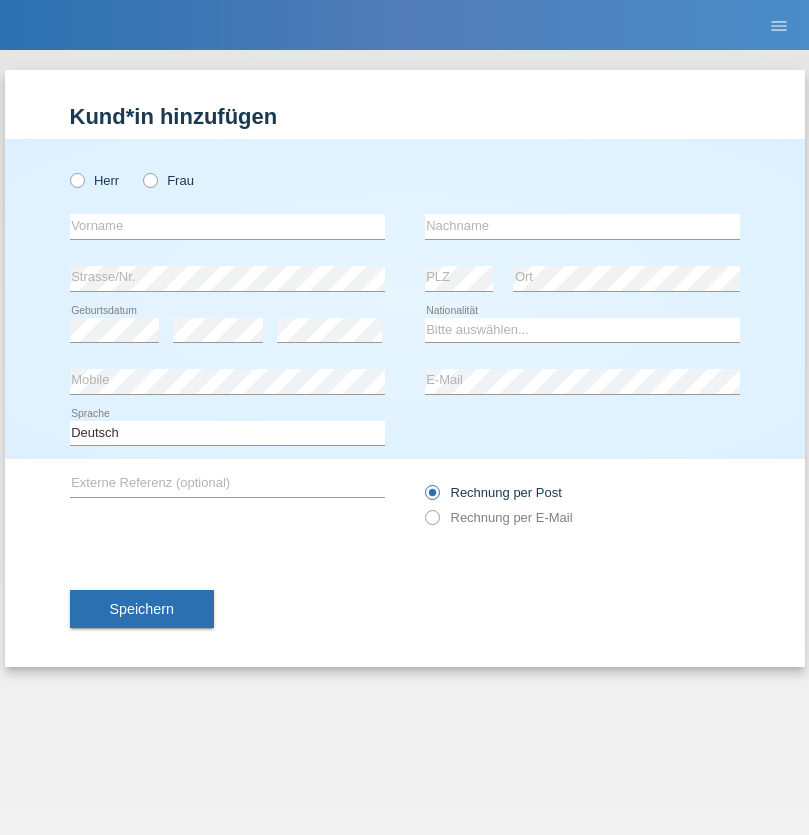 radio on "true" 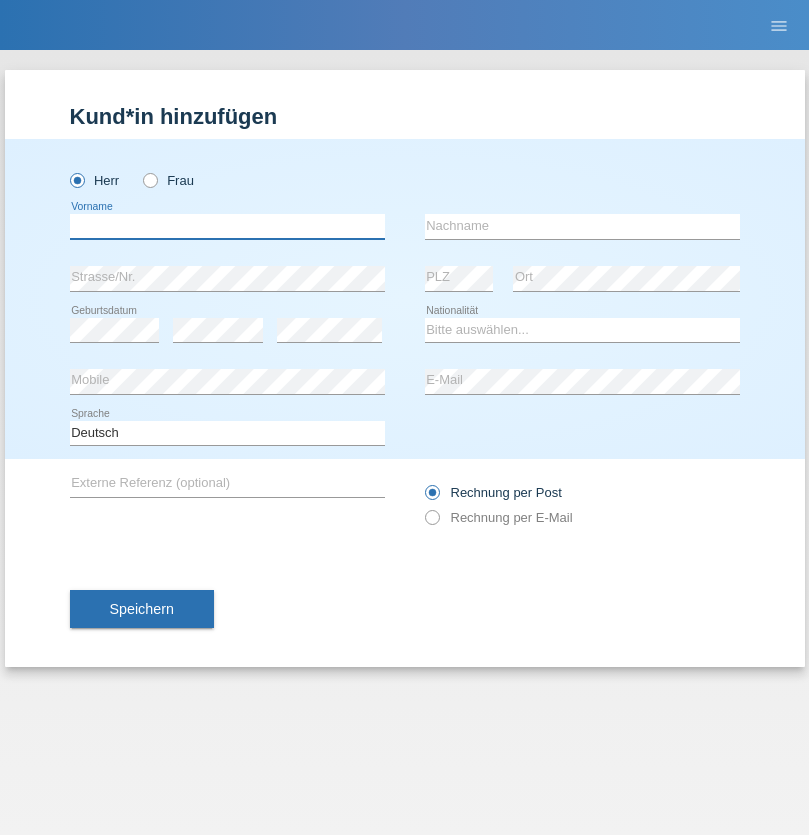 click at bounding box center [227, 226] 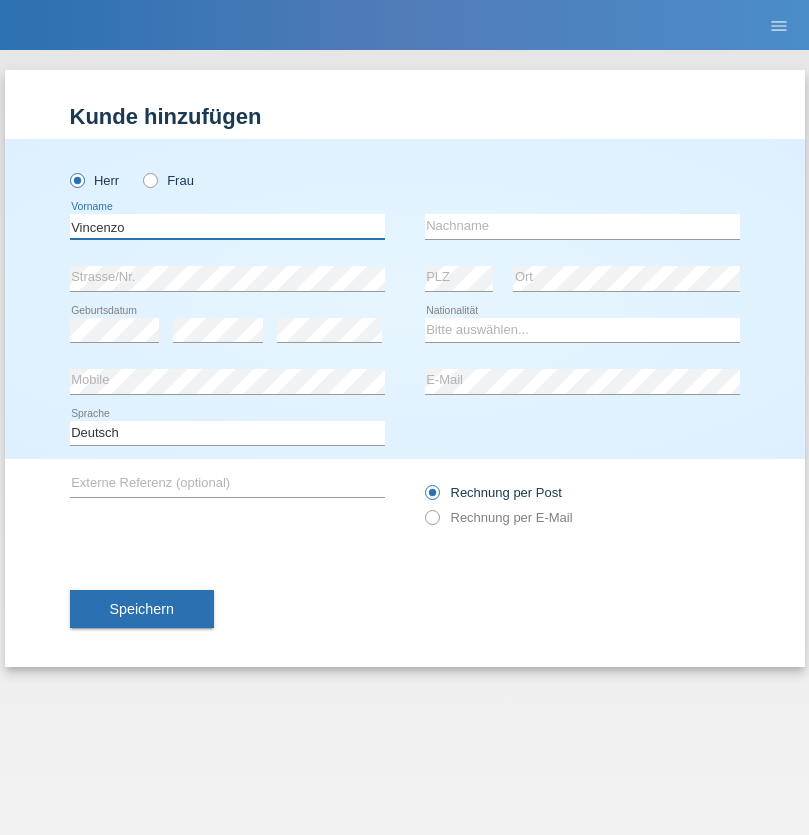 type on "Vincenzo" 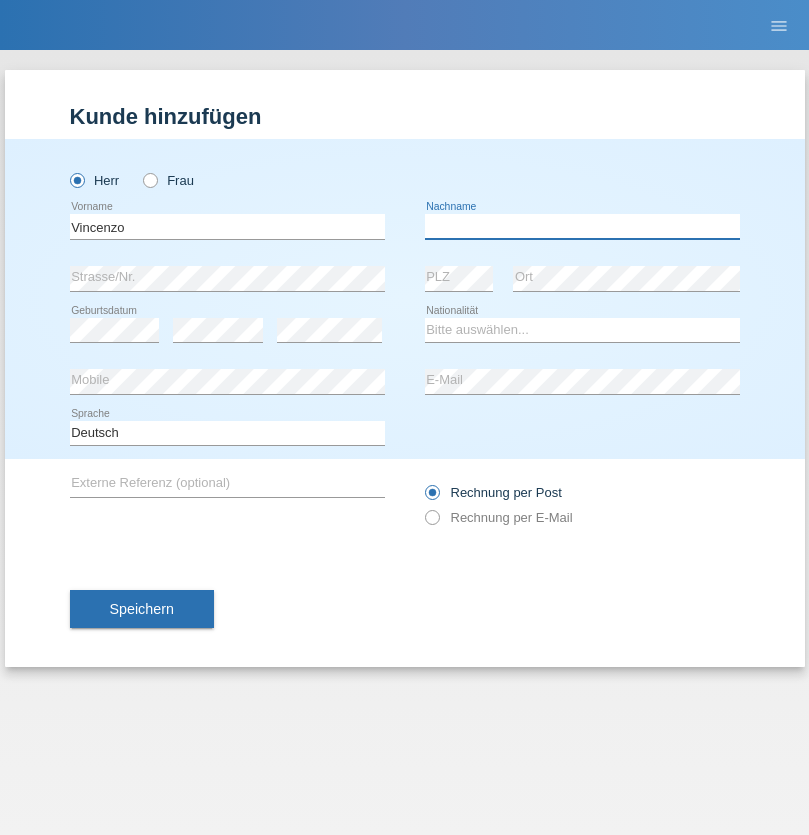 click at bounding box center (582, 226) 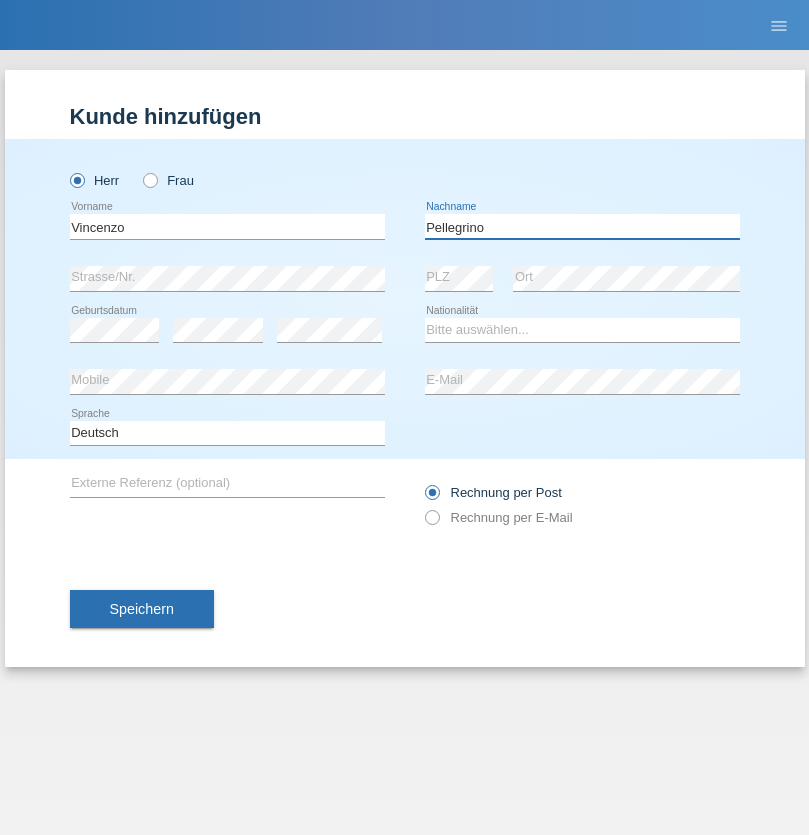 type on "Pellegrino" 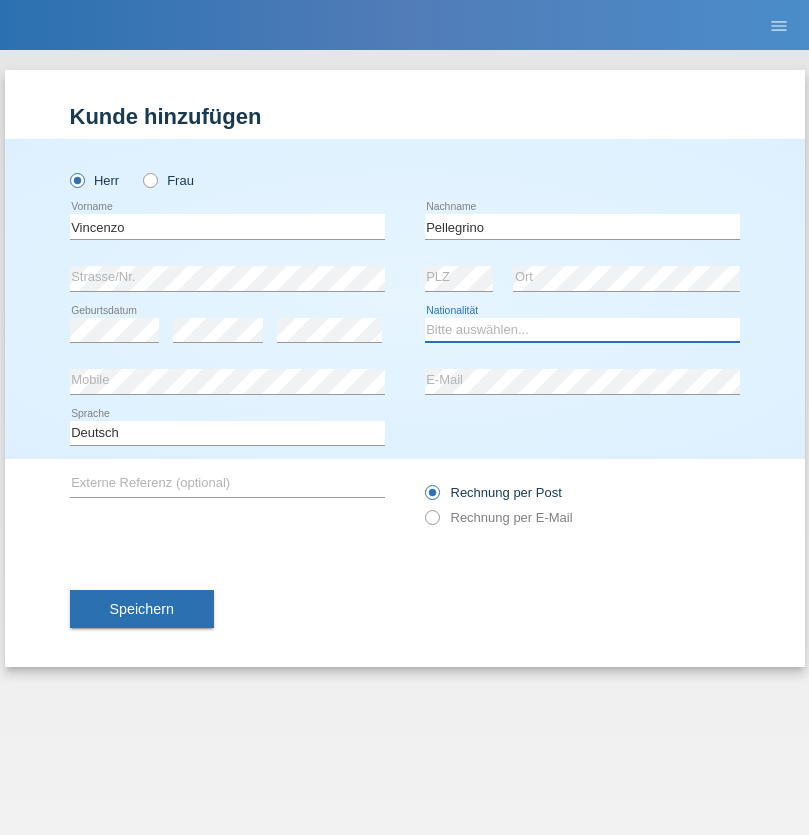 select on "IT" 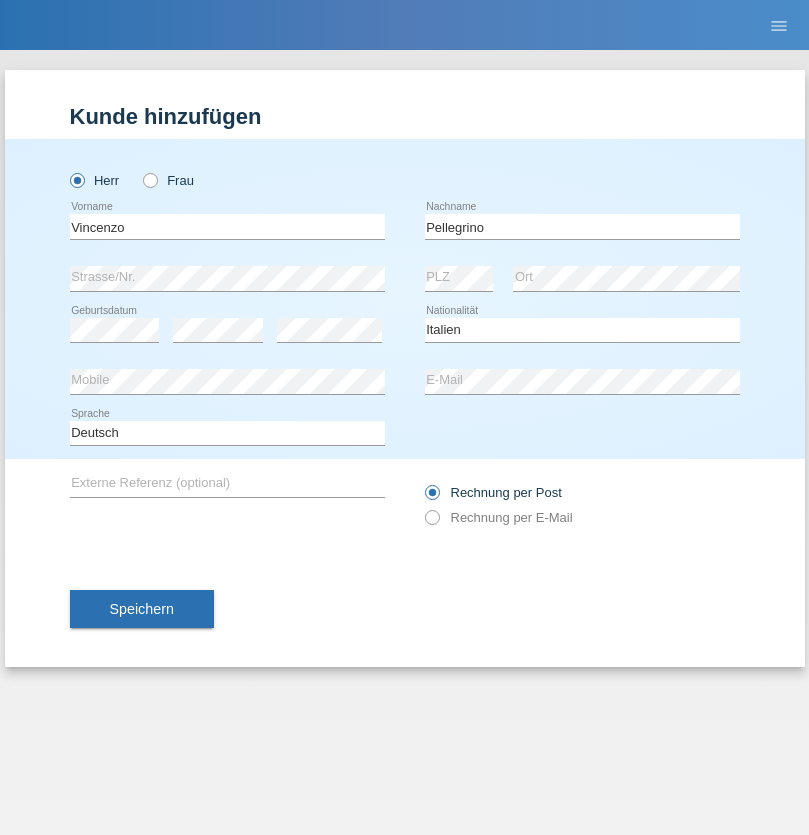 select on "C" 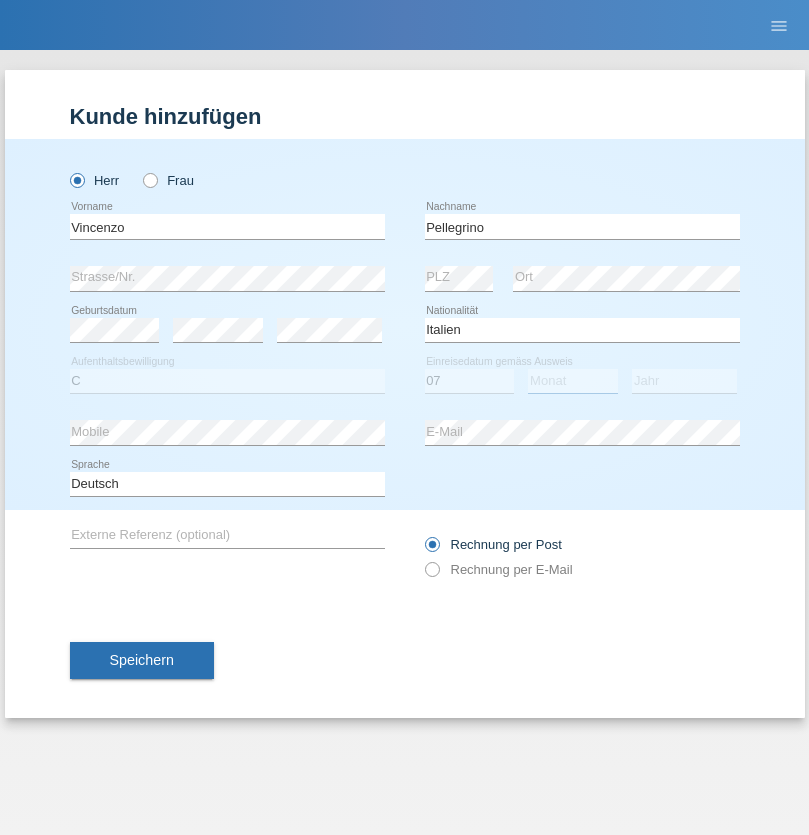select on "07" 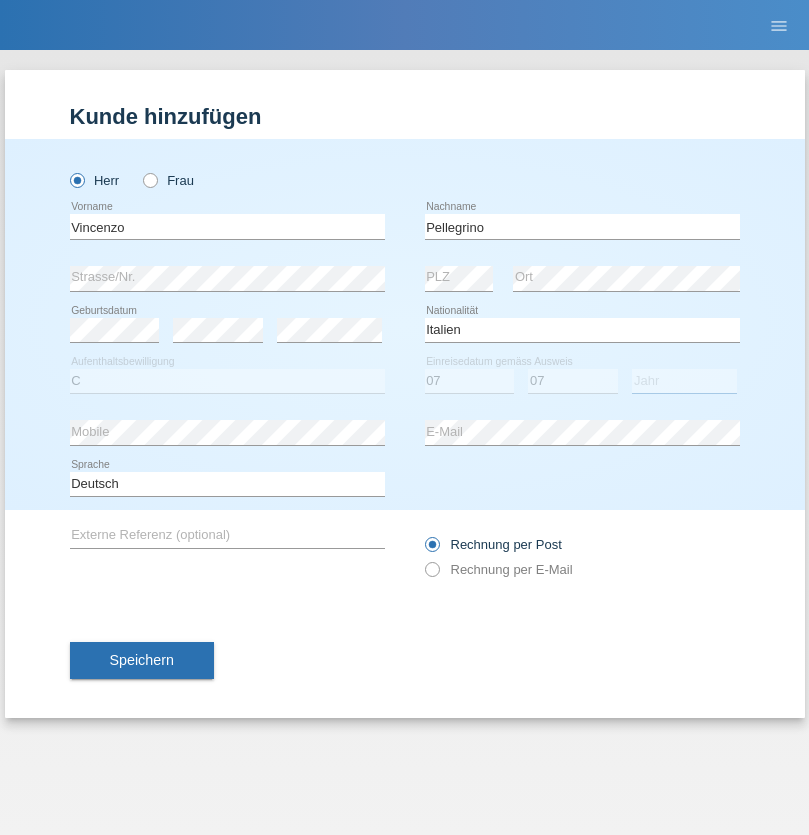 select on "2021" 